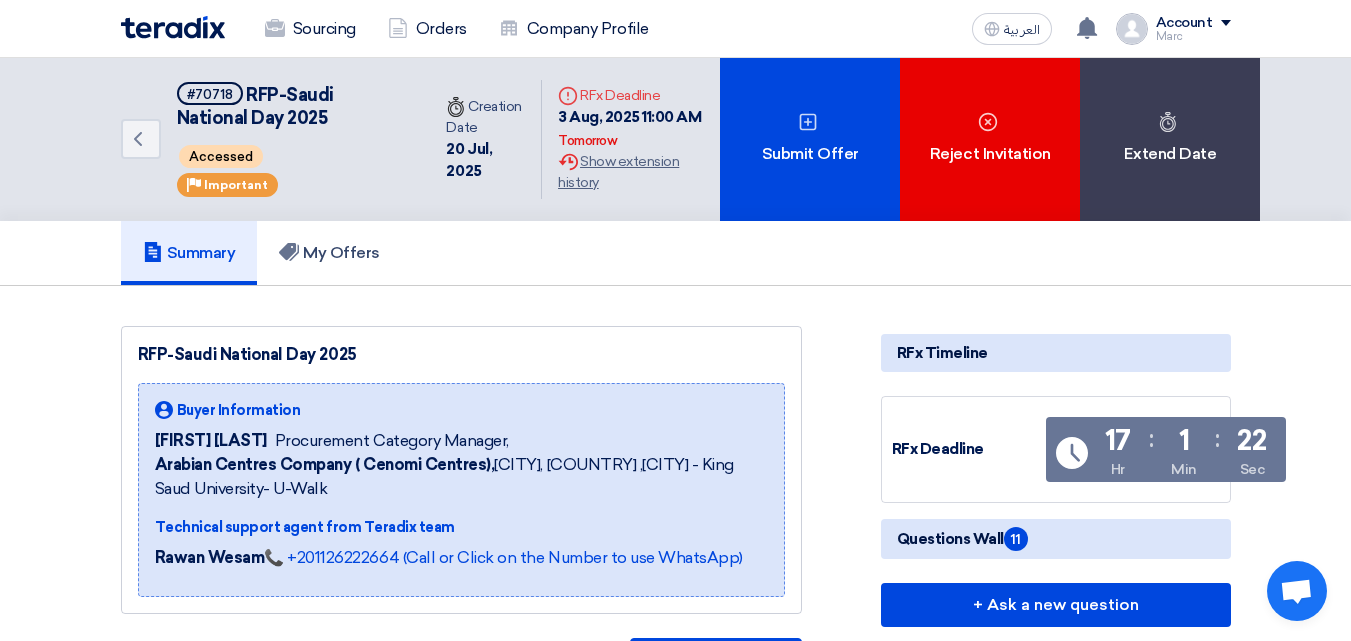 scroll, scrollTop: 0, scrollLeft: 0, axis: both 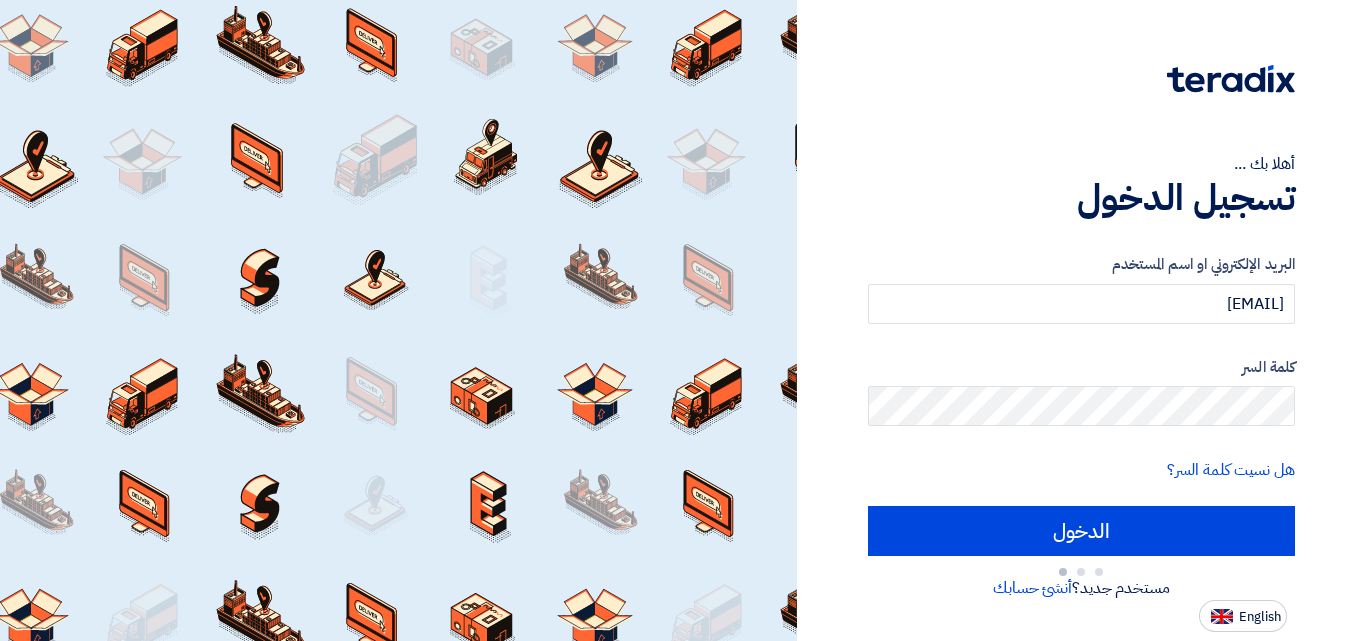 type on "Sign in" 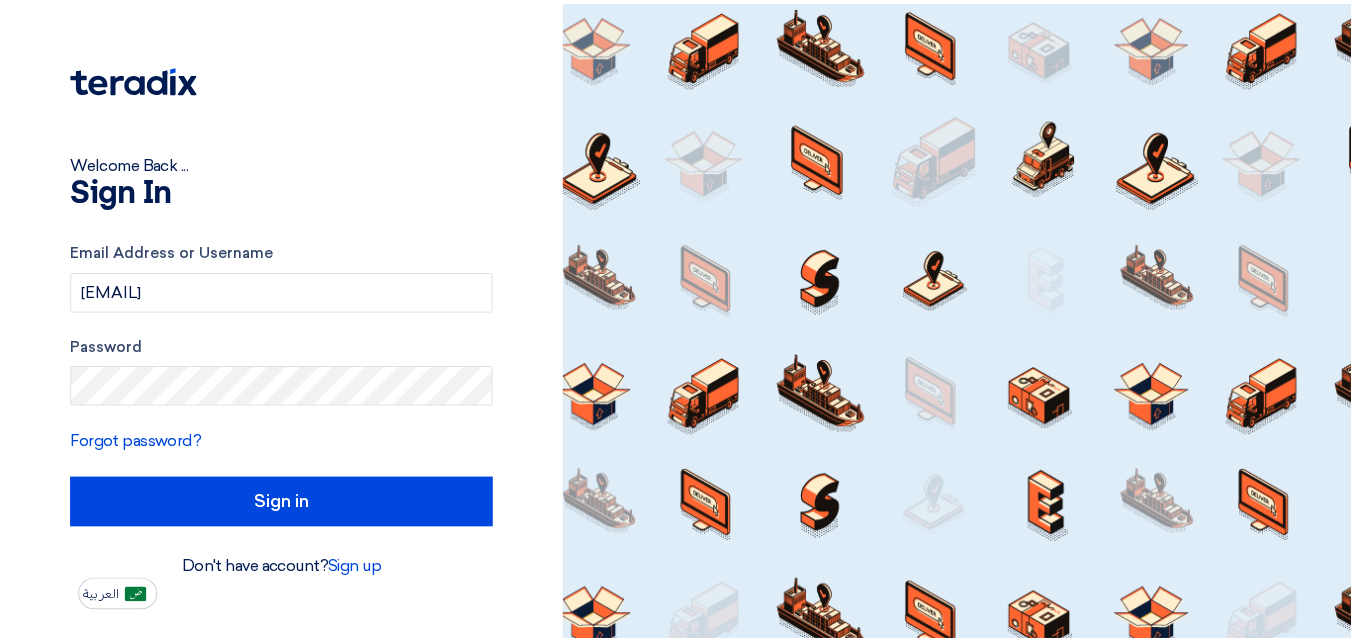 scroll, scrollTop: 0, scrollLeft: 0, axis: both 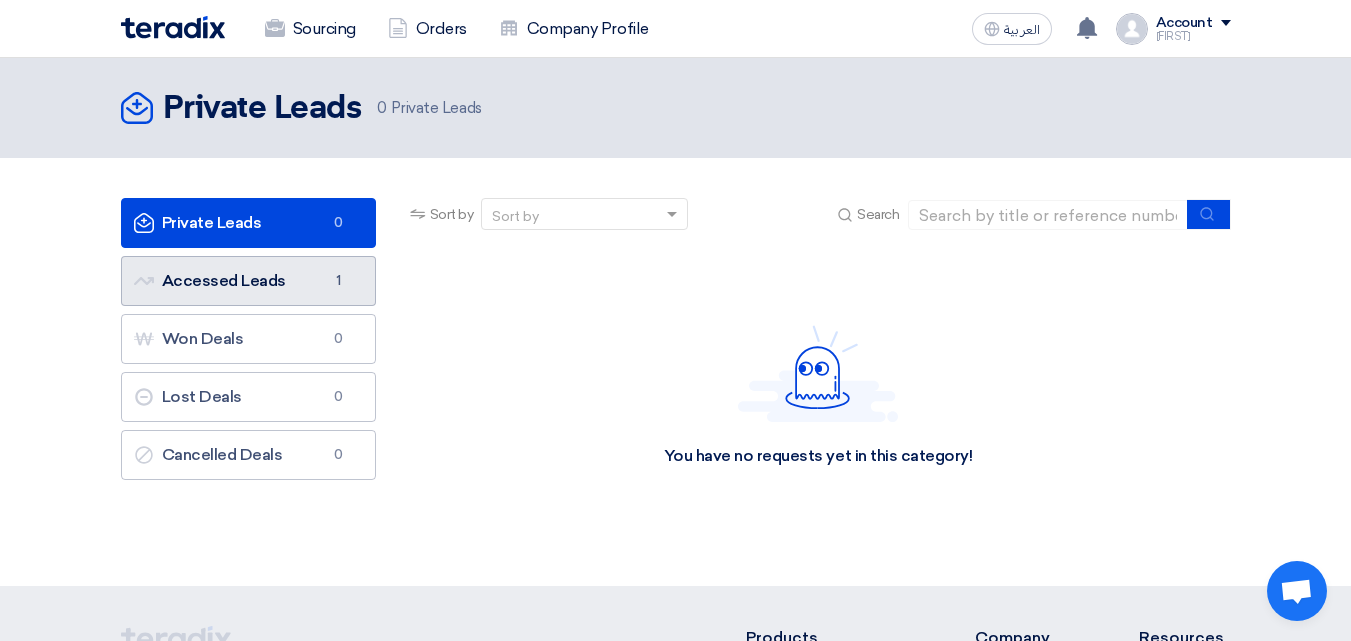 click on "Accessed Leads
Accessed Leads
1" 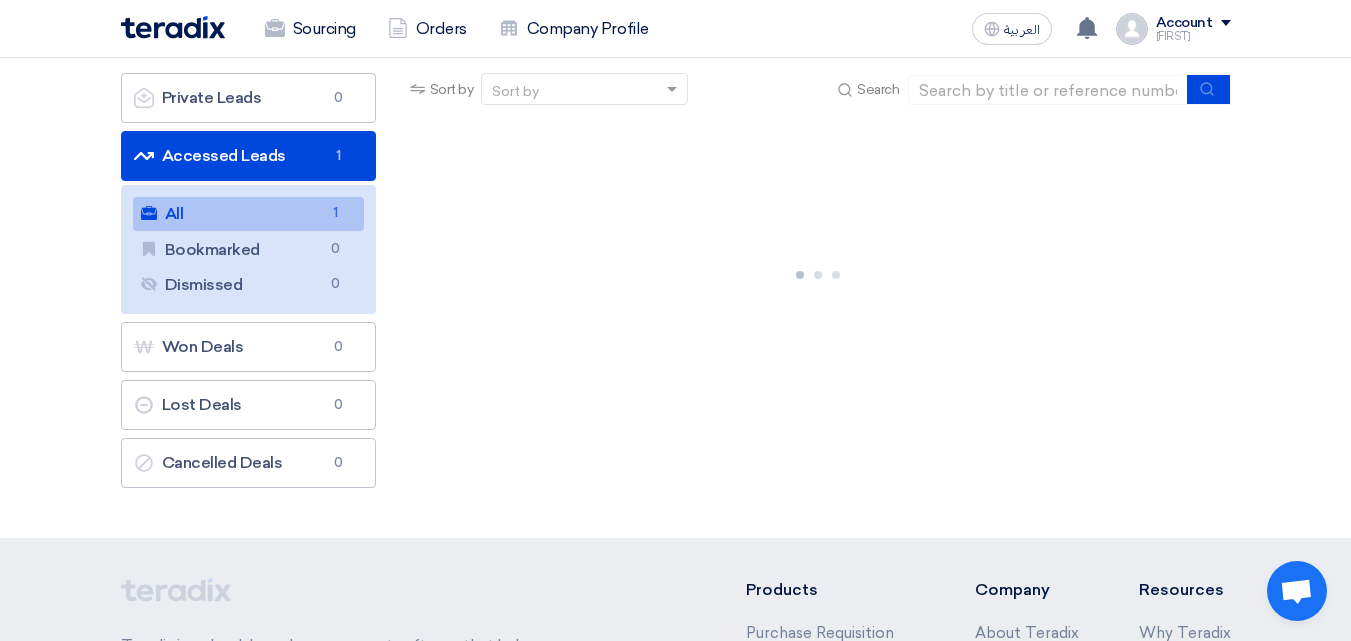scroll, scrollTop: 126, scrollLeft: 0, axis: vertical 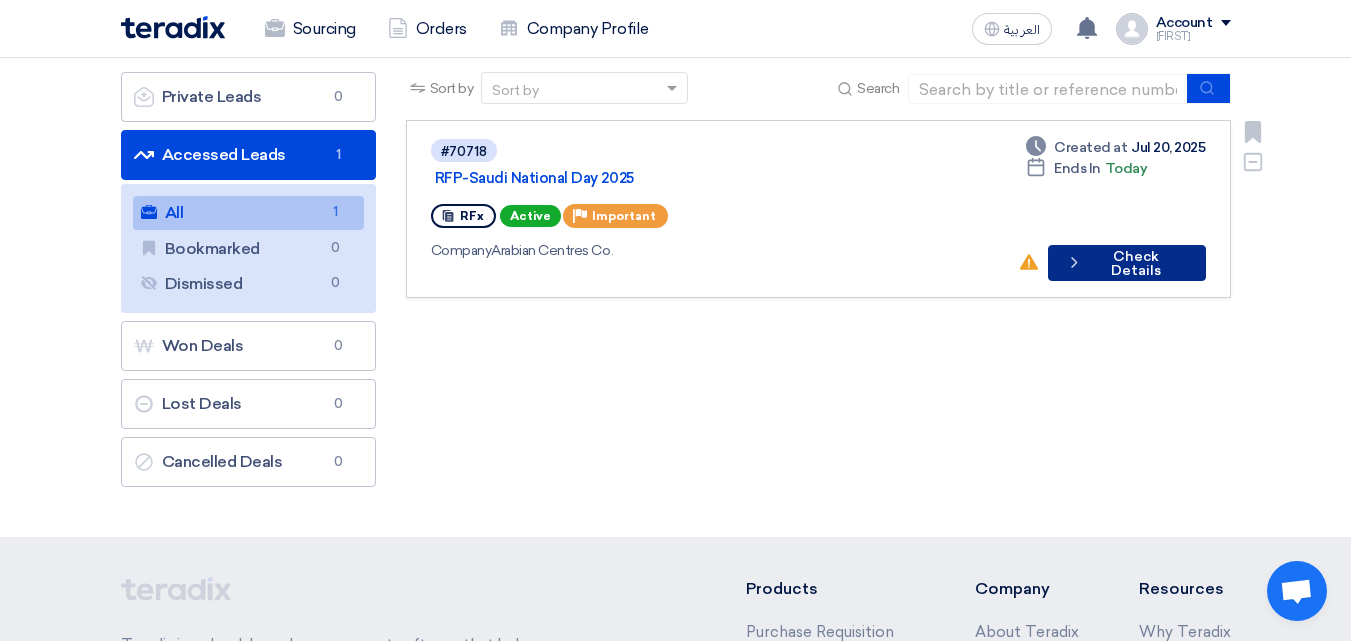 click on "Check details
Check Details" 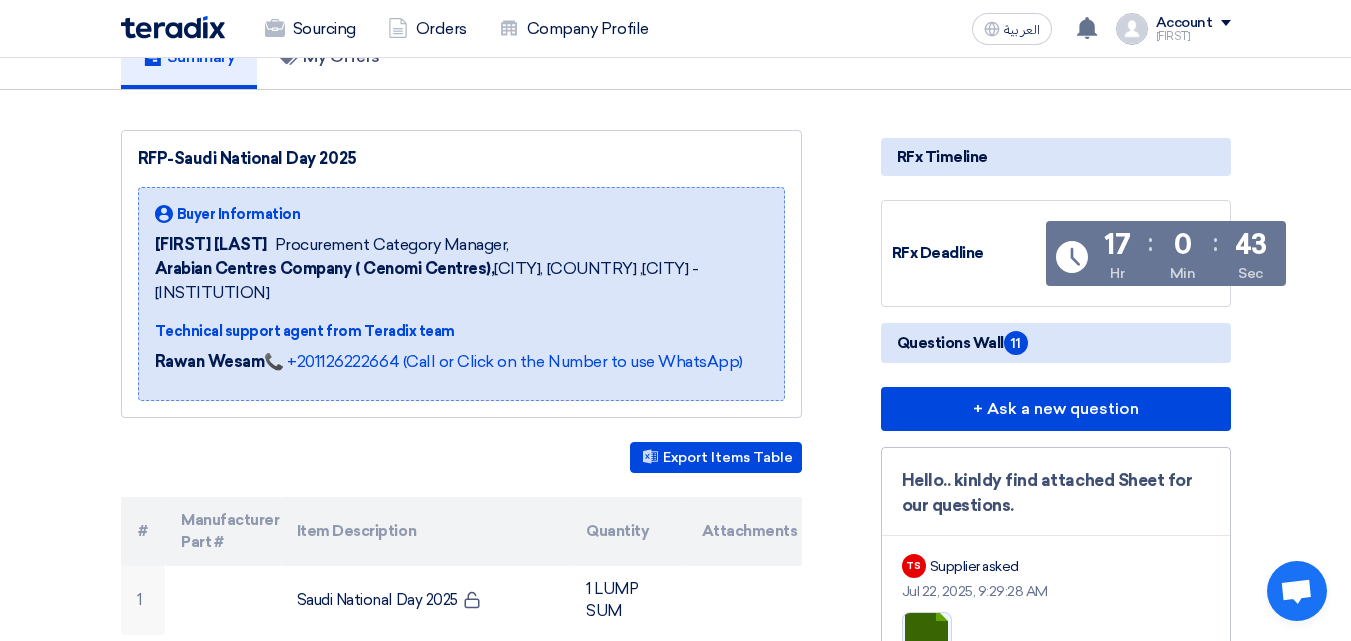scroll, scrollTop: 209, scrollLeft: 0, axis: vertical 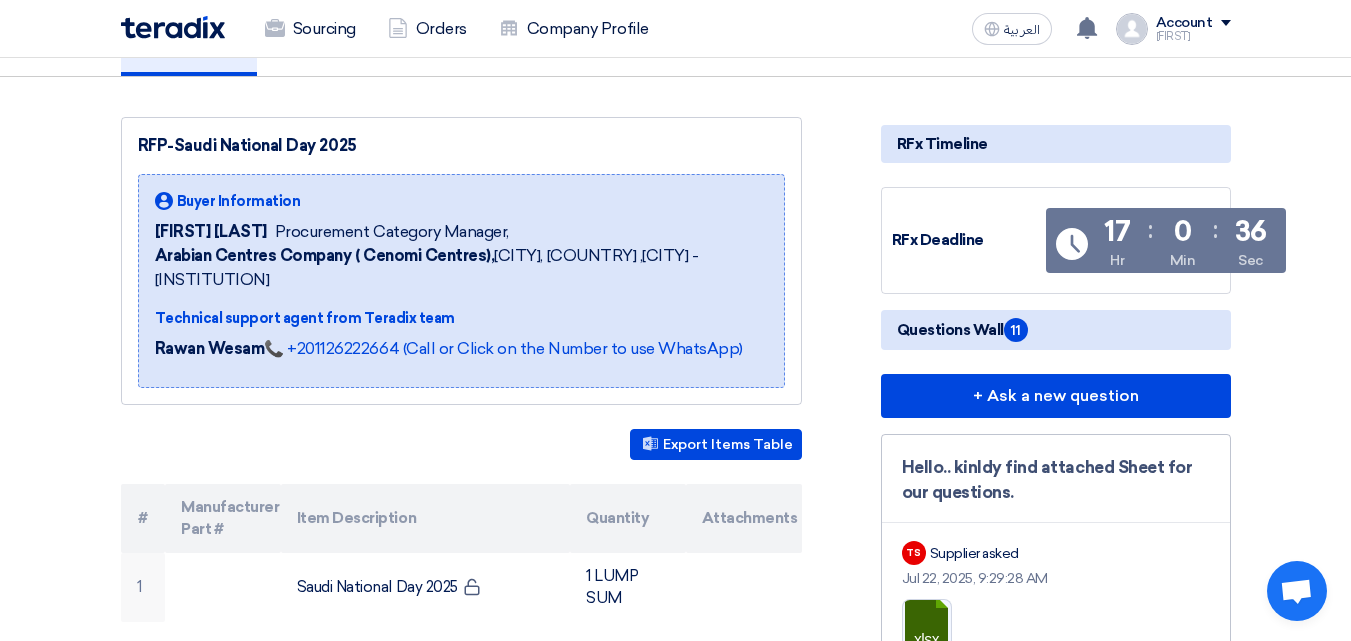 click on "RFP-Saudi National Day 2025
Buyer Information
[FIRST] [LAST]
Procurement Category Manager,
[COMPANY_NAME],  [CITY], [COUNTRY]
,[CITY] - [INSTITUTION]
Technical support agent from Teradix team
[FIRST] [LAST] 📞 [PHONE] (Call or Click on the Number to use WhatsApp)" 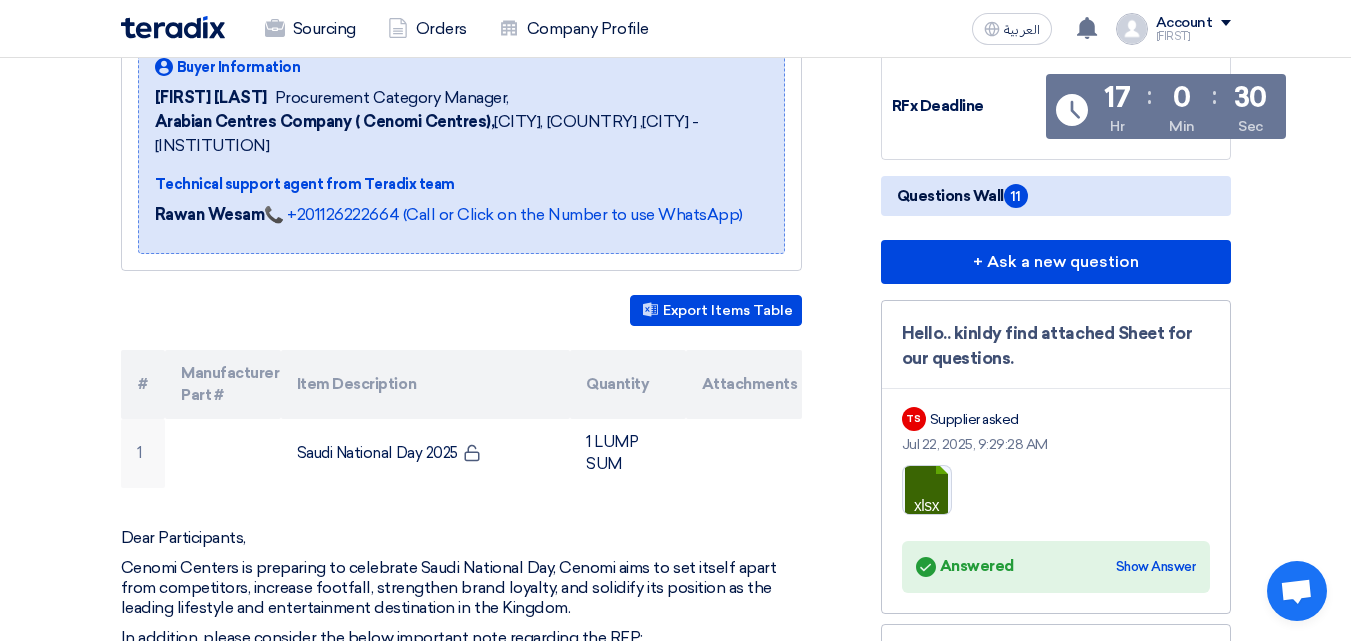 scroll, scrollTop: 126, scrollLeft: 0, axis: vertical 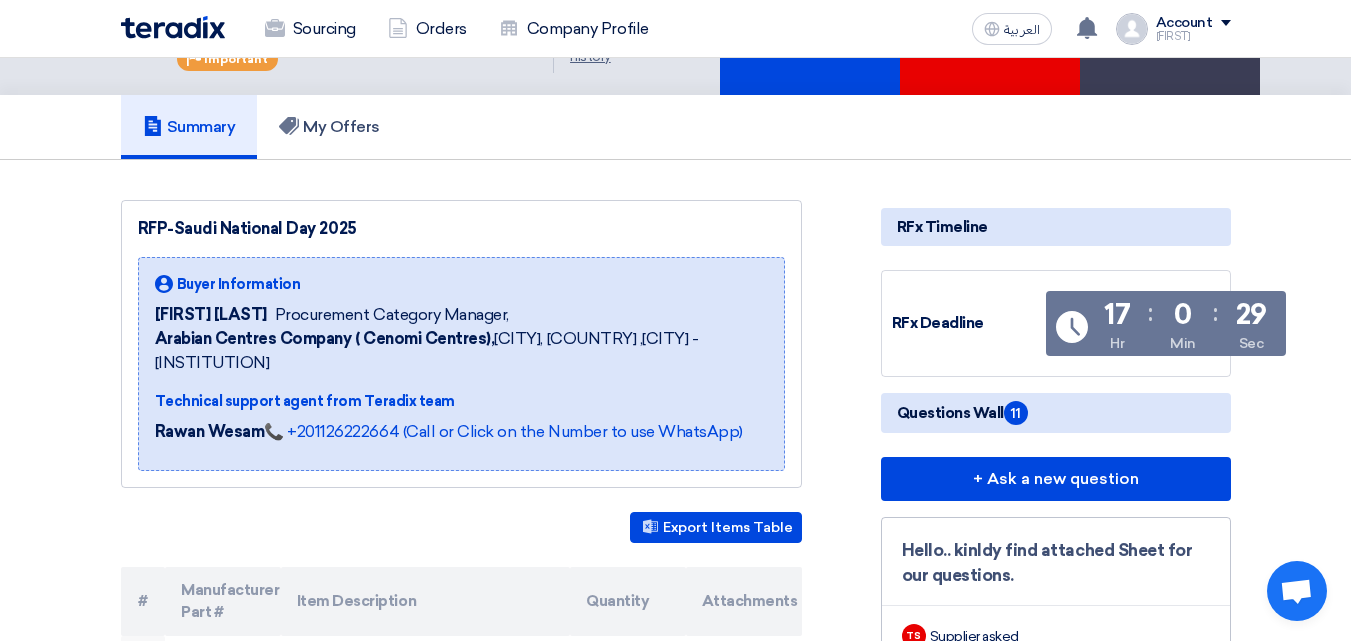 click on "[COMPANY_NAME],  [CITY], [COUNTRY]
,[CITY] - [INSTITUTION]" 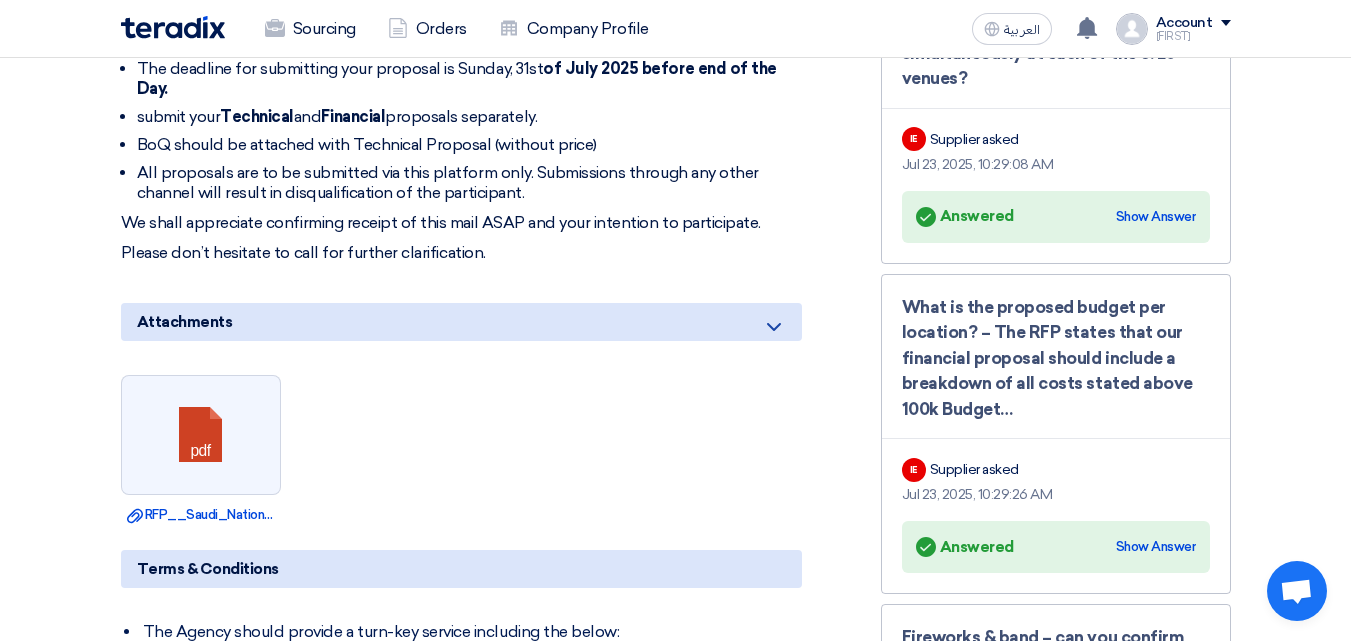 click on "RFP-Saudi National Day 2025
Buyer Information
[FIRST] [LAST]
Procurement Category Manager,
[COMPANY_NAME],  [CITY], [COUNTRY]
,[CITY] - [INSTITUTION]
Technical support agent from Teradix team
[FIRST] [LAST] 📞 [PHONE] (Call or Click on the Number to use WhatsApp)
Export Items Table
#" 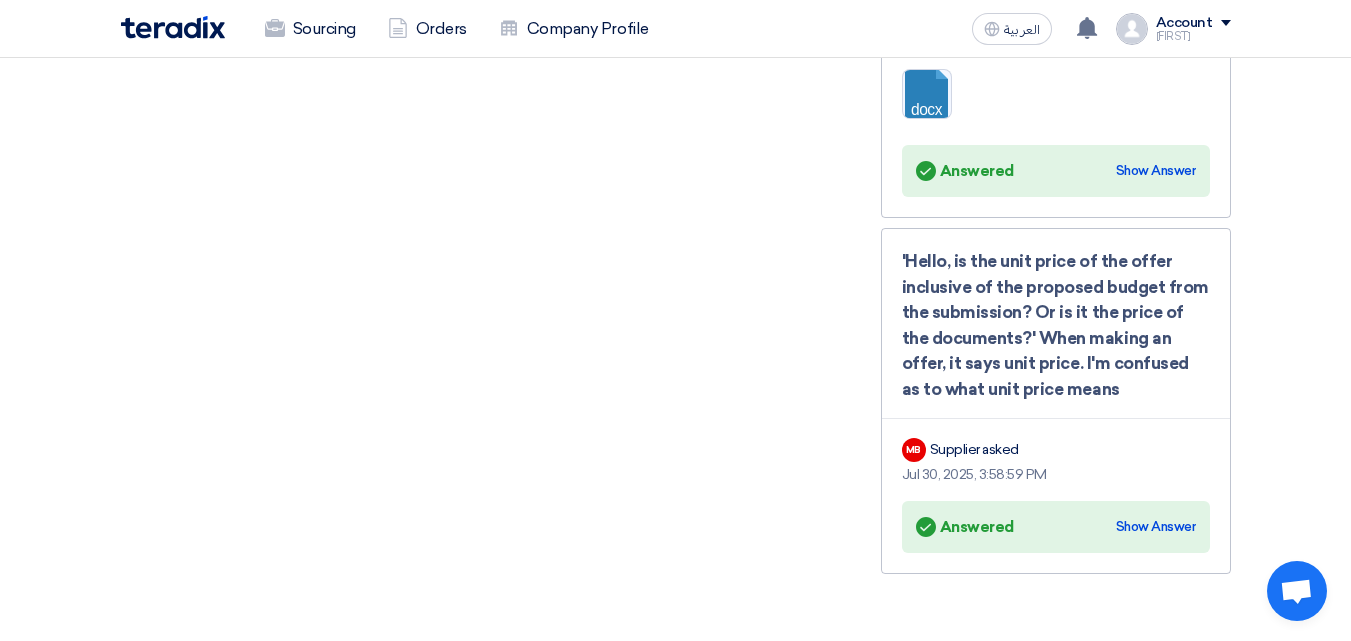 scroll, scrollTop: 3733, scrollLeft: 0, axis: vertical 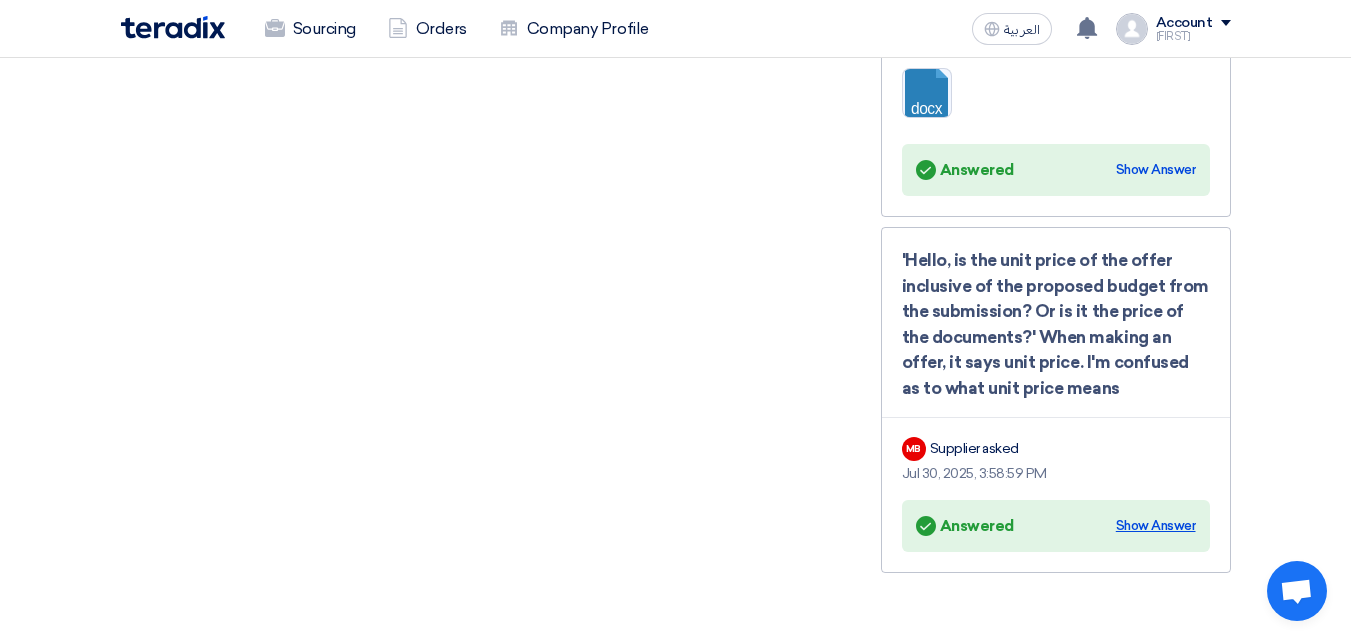 click on "Show Answer" 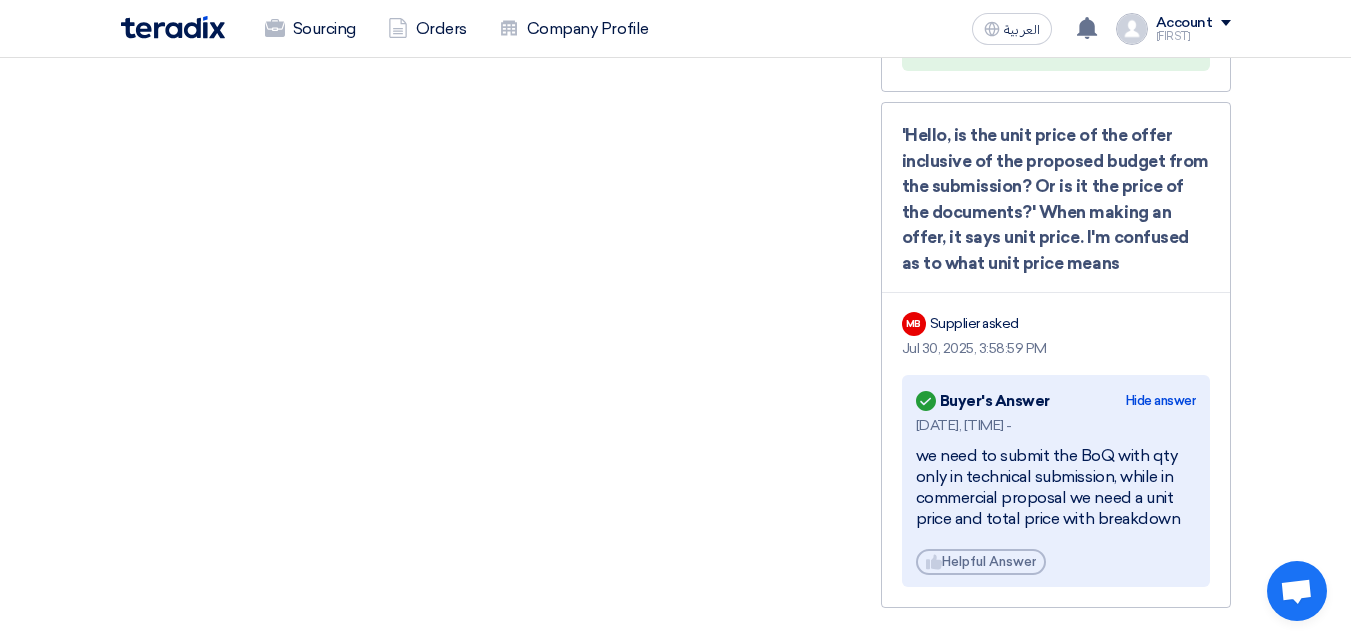 scroll, scrollTop: 3867, scrollLeft: 0, axis: vertical 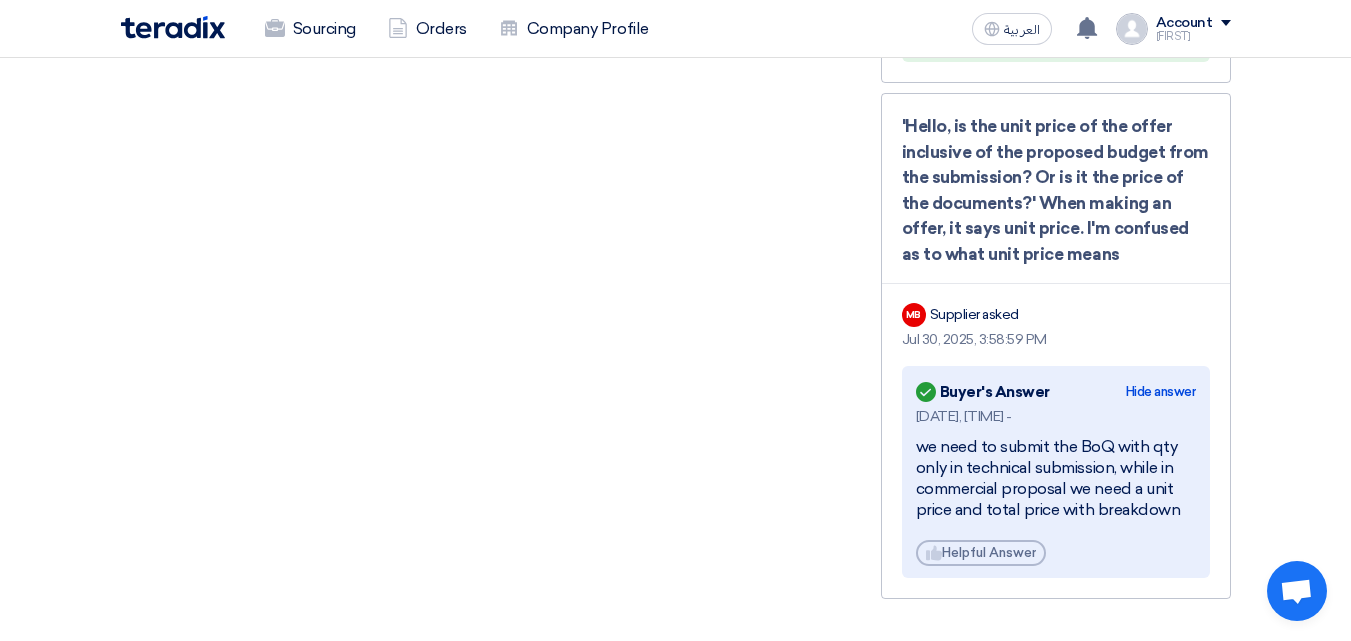 click on "RFP-Saudi National Day 2025
Buyer Information
[FIRST] [LAST]
Procurement Category Manager,
[COMPANY_NAME],  [CITY], [COUNTRY]
,[CITY] - [INSTITUTION]
Technical support agent from Teradix team
[FIRST] [LAST] 📞 [PHONE] (Call or Click on the Number to use WhatsApp)
Export Items Table
#" 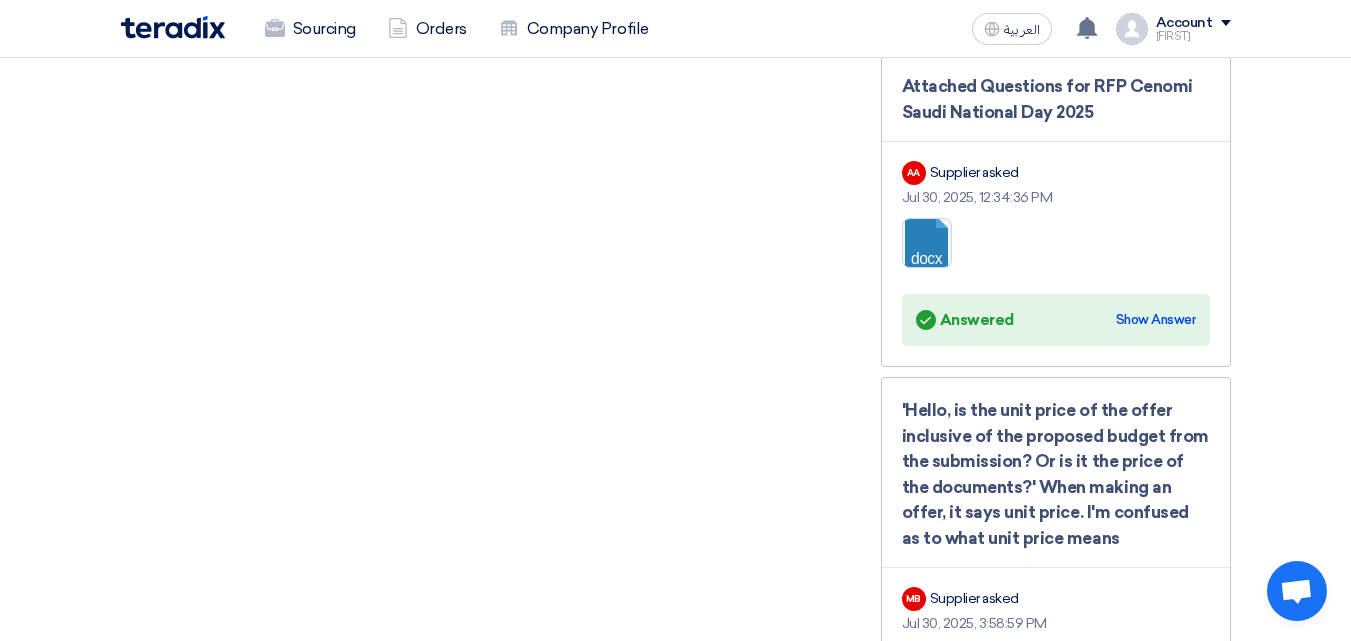 click on "RFP-Saudi National Day 2025
Buyer Information
[FIRST] [LAST]
Procurement Category Manager,
[COMPANY_NAME],  [CITY], [COUNTRY]
,[CITY] - [INSTITUTION]
Technical support agent from Teradix team
[FIRST] [LAST] 📞 [PHONE] (Call or Click on the Number to use WhatsApp)
Export Items Table
#" 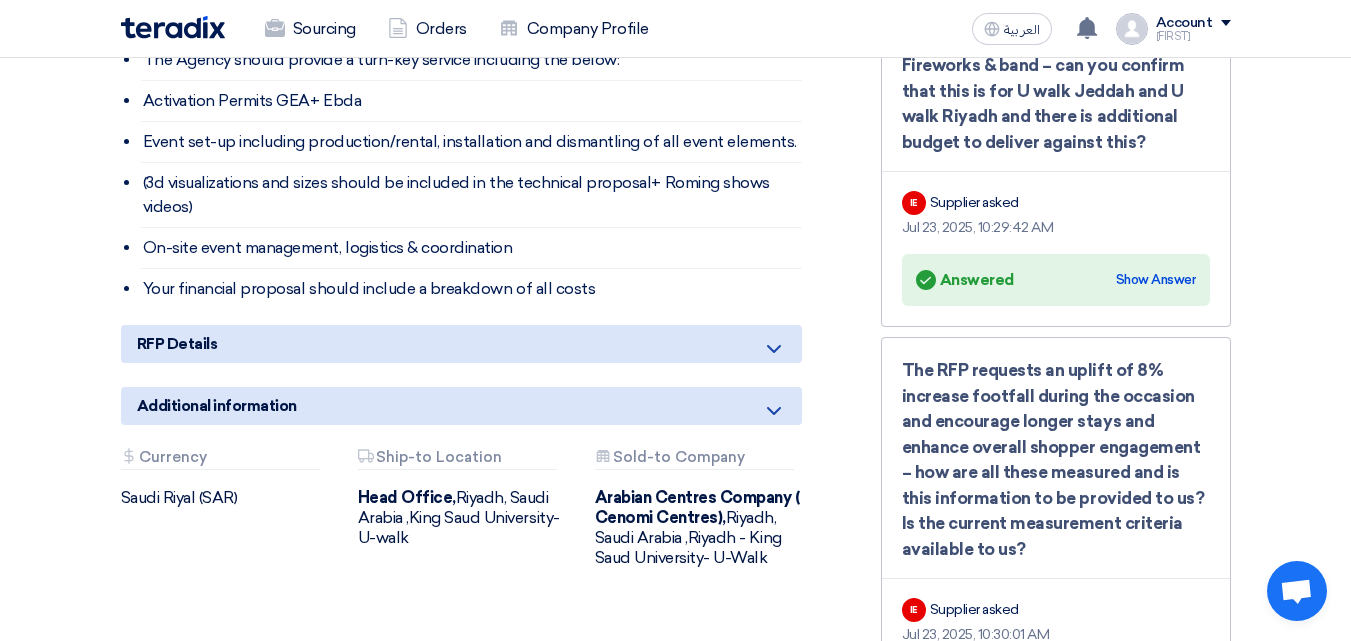 click on "Additional information" 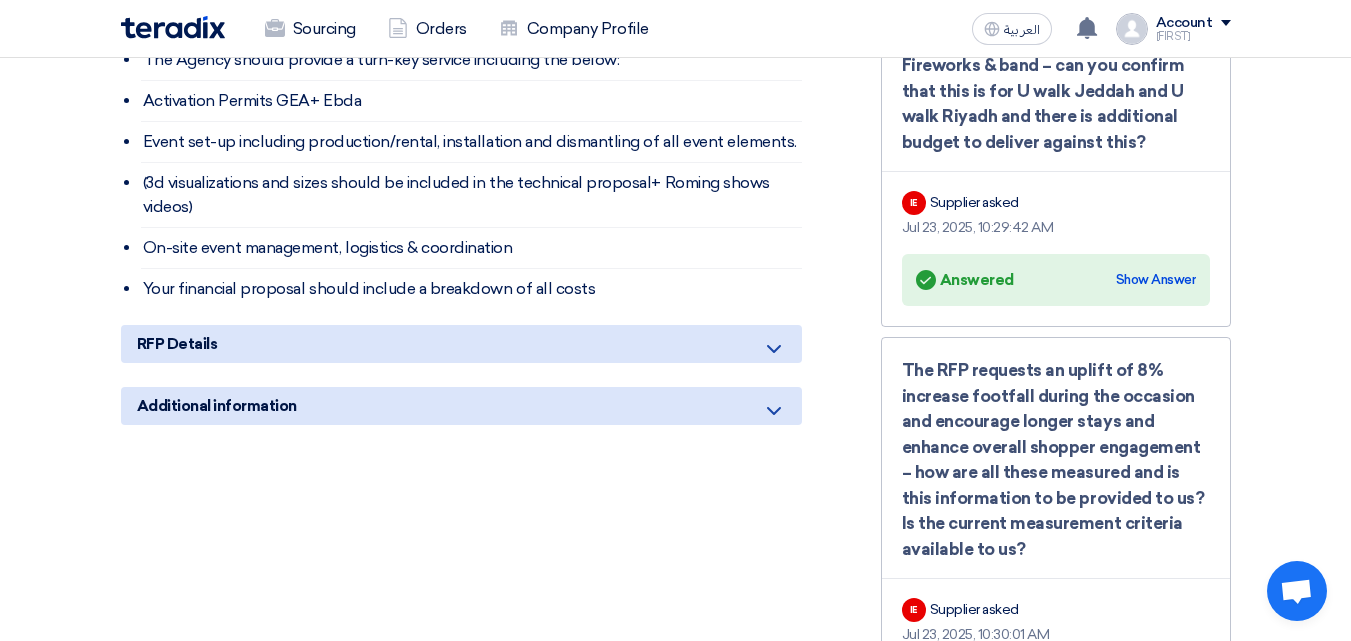 scroll, scrollTop: 1569, scrollLeft: 0, axis: vertical 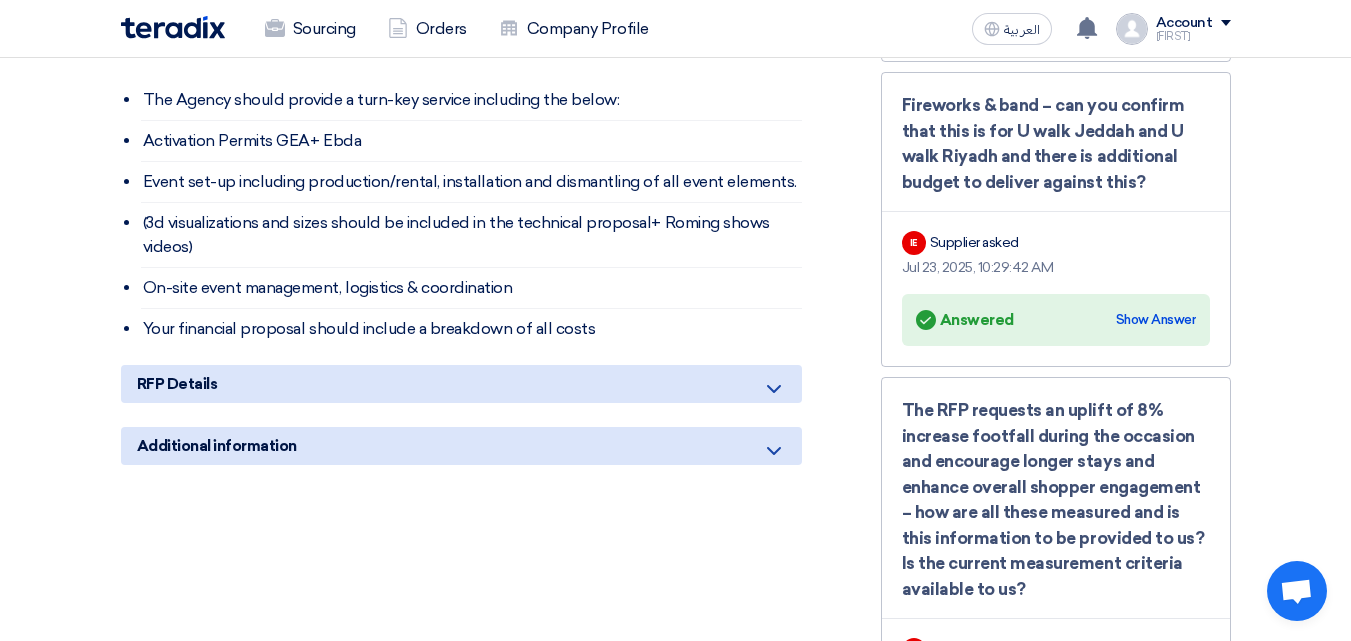 click on "Event set-up including production/rental, installation and dismantling of all event elements." 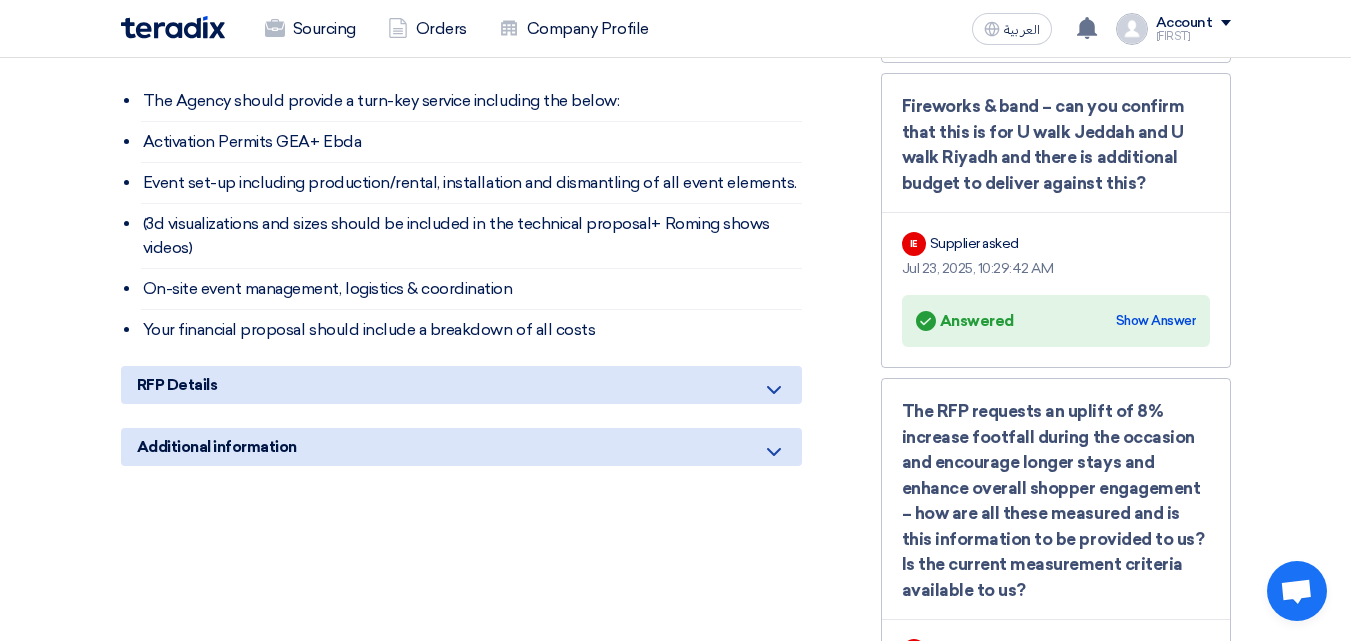 click on "(3d visualizations and sizes should be included in the technical proposal+ Roming shows videos)" 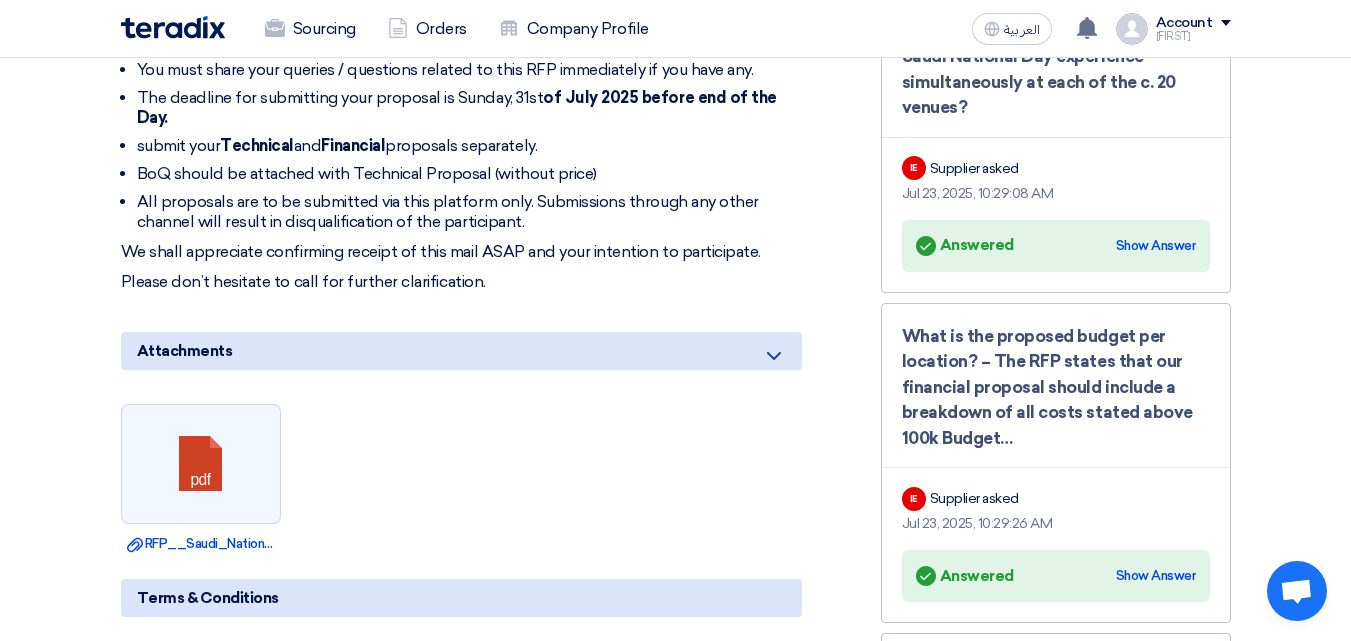 scroll, scrollTop: 409, scrollLeft: 0, axis: vertical 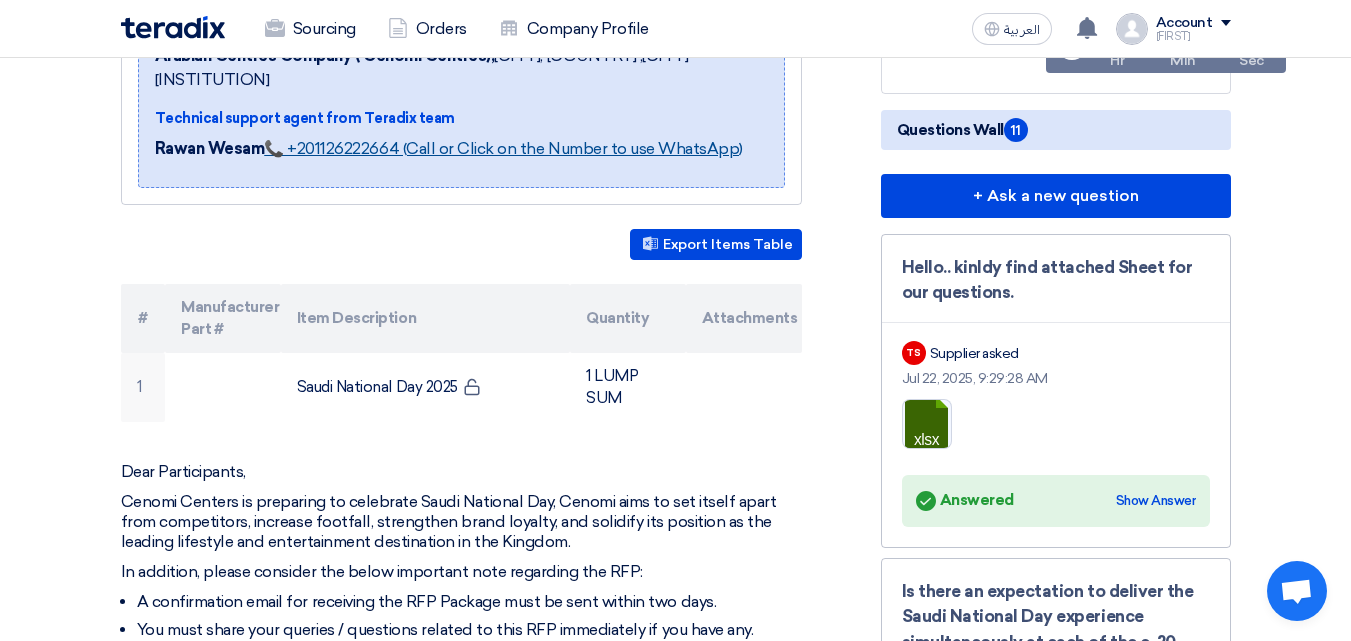 click on "📞 +201126222664 (Call or Click on the Number to use WhatsApp)" 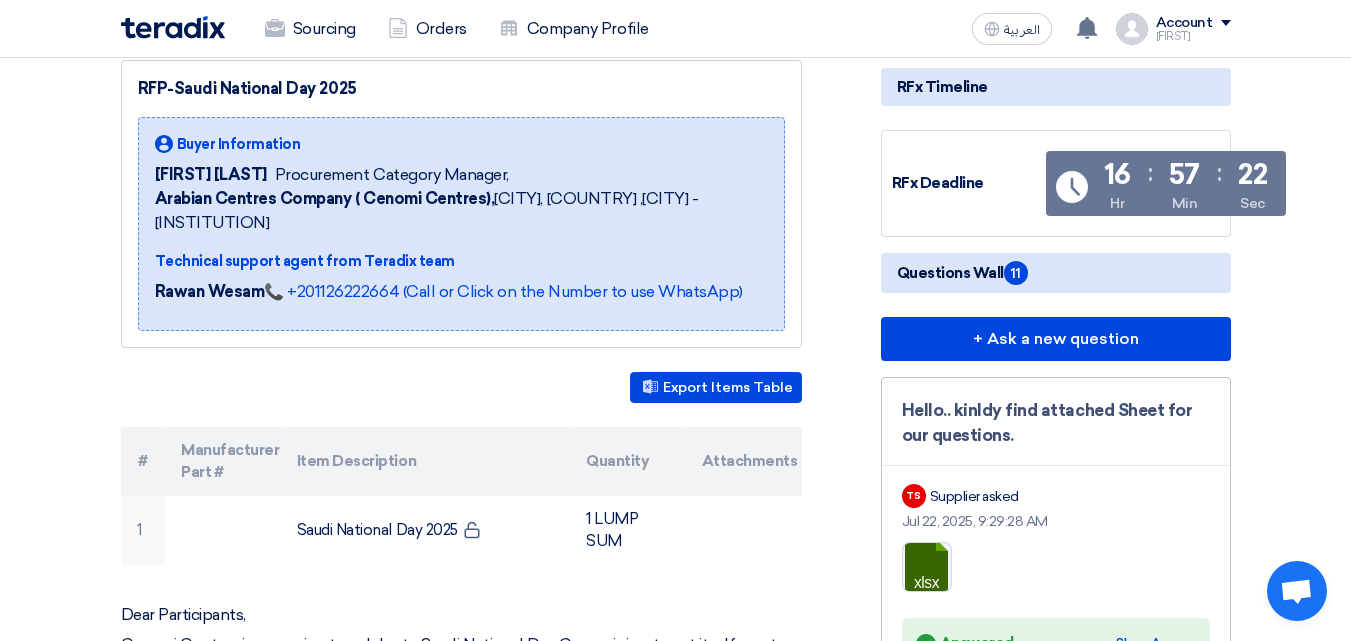 scroll, scrollTop: 248, scrollLeft: 0, axis: vertical 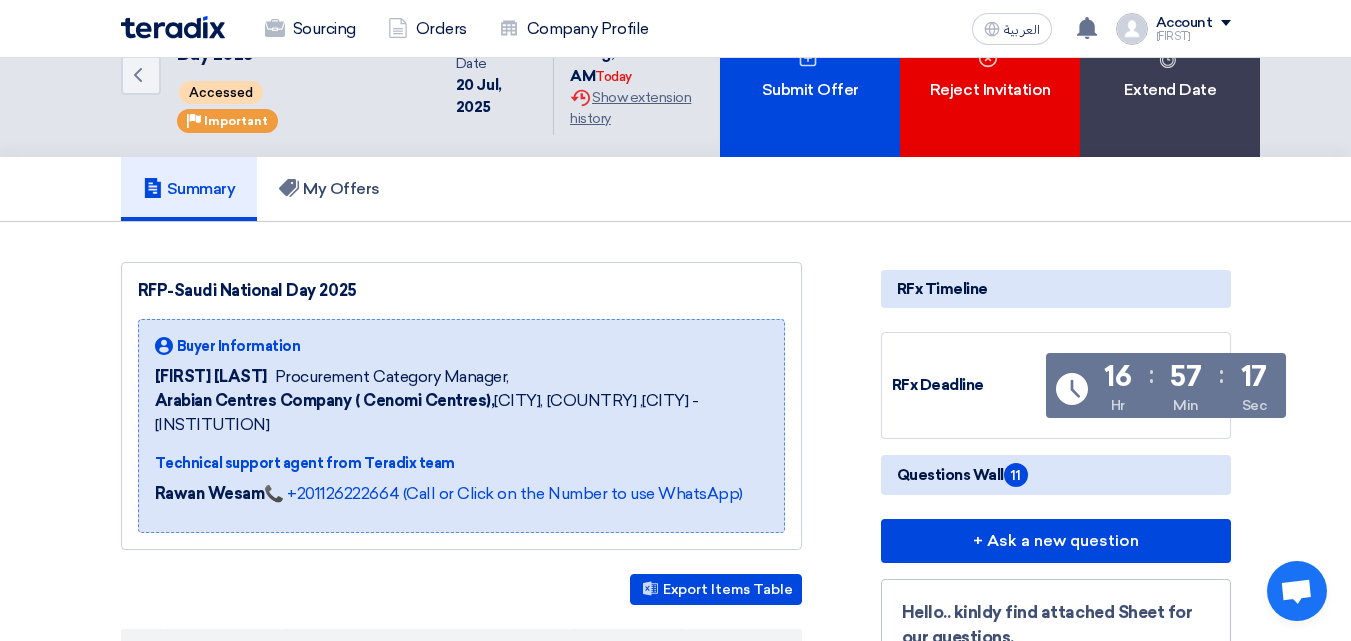 click on "Summary
My Offers" 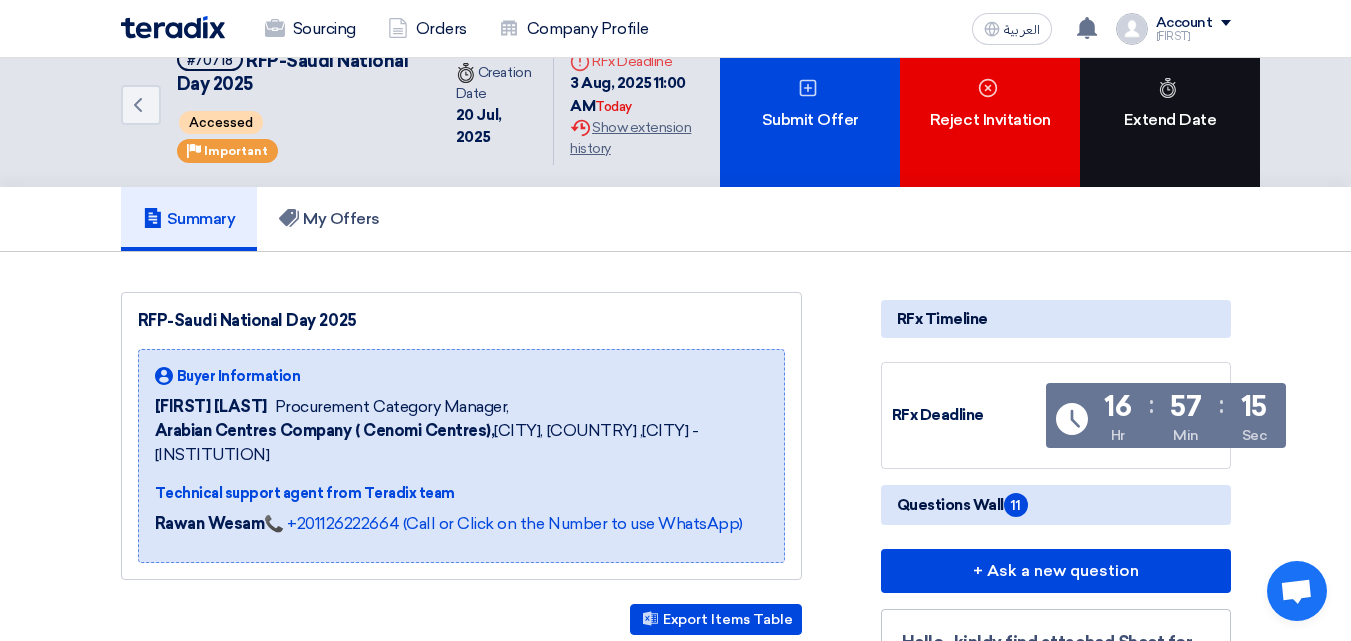 scroll, scrollTop: 0, scrollLeft: 0, axis: both 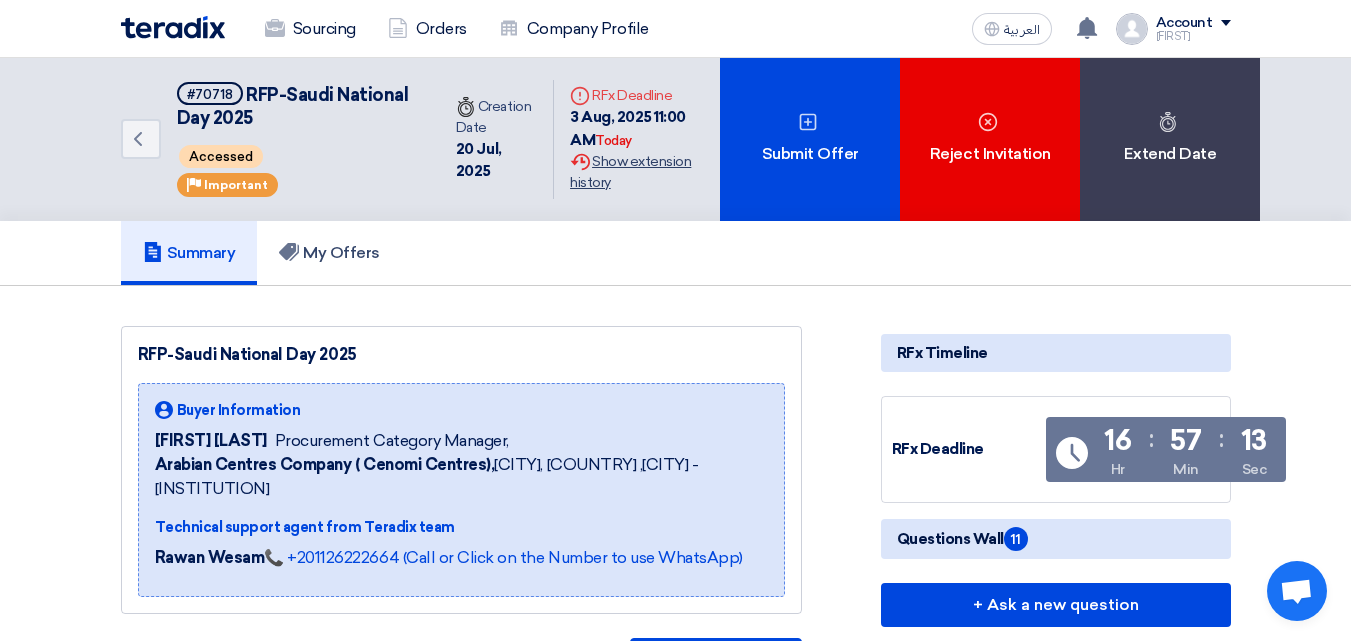click on "Extension History
Show extension history" 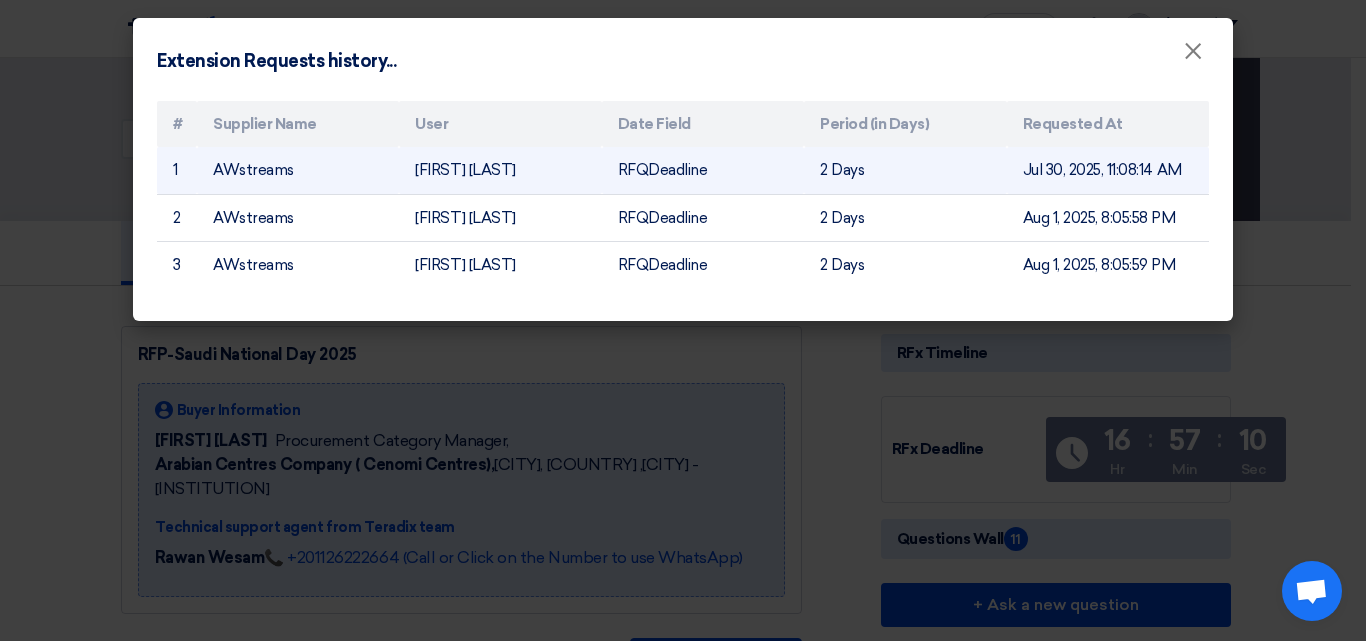 click on "Jul 30, 2025, 11:08:14 AM" 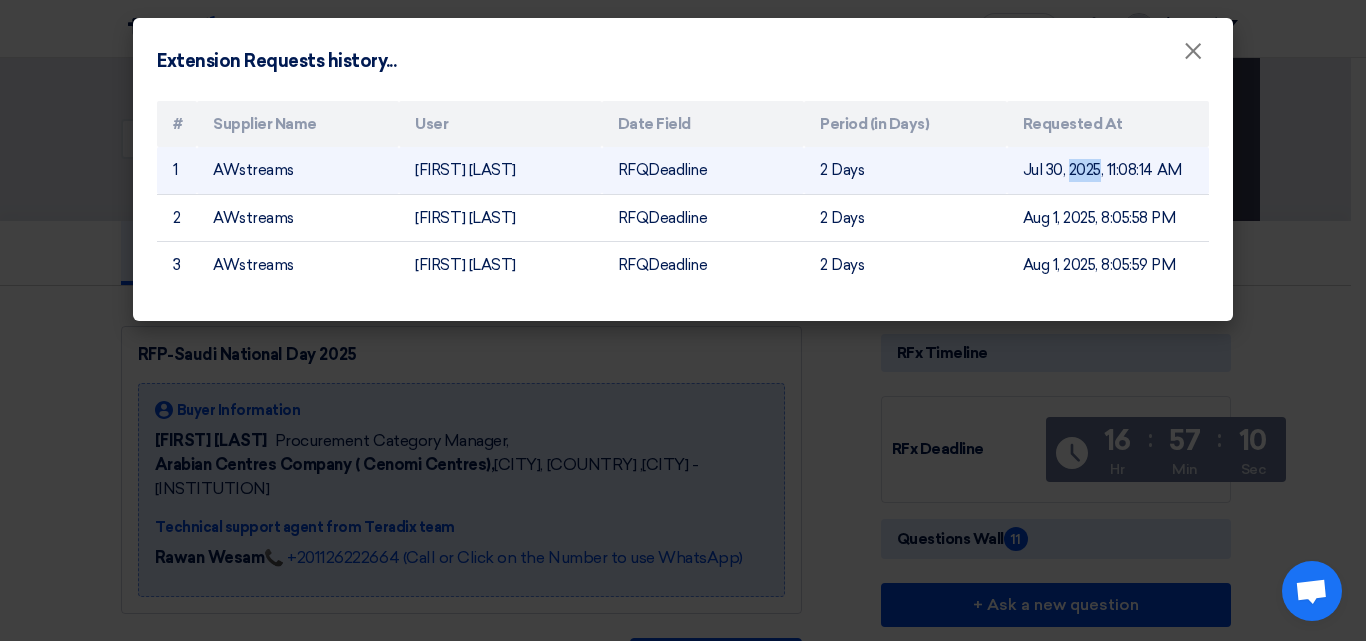 click on "Jul 30, 2025, 11:08:14 AM" 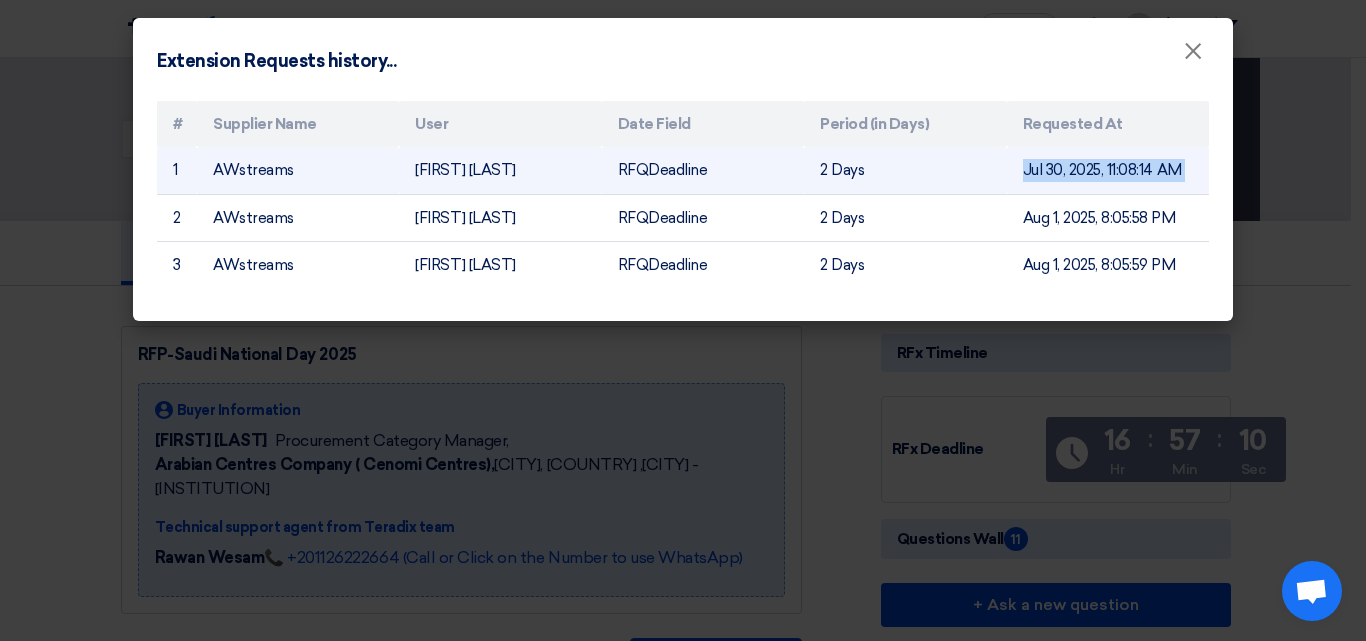 click on "Jul 30, 2025, 11:08:14 AM" 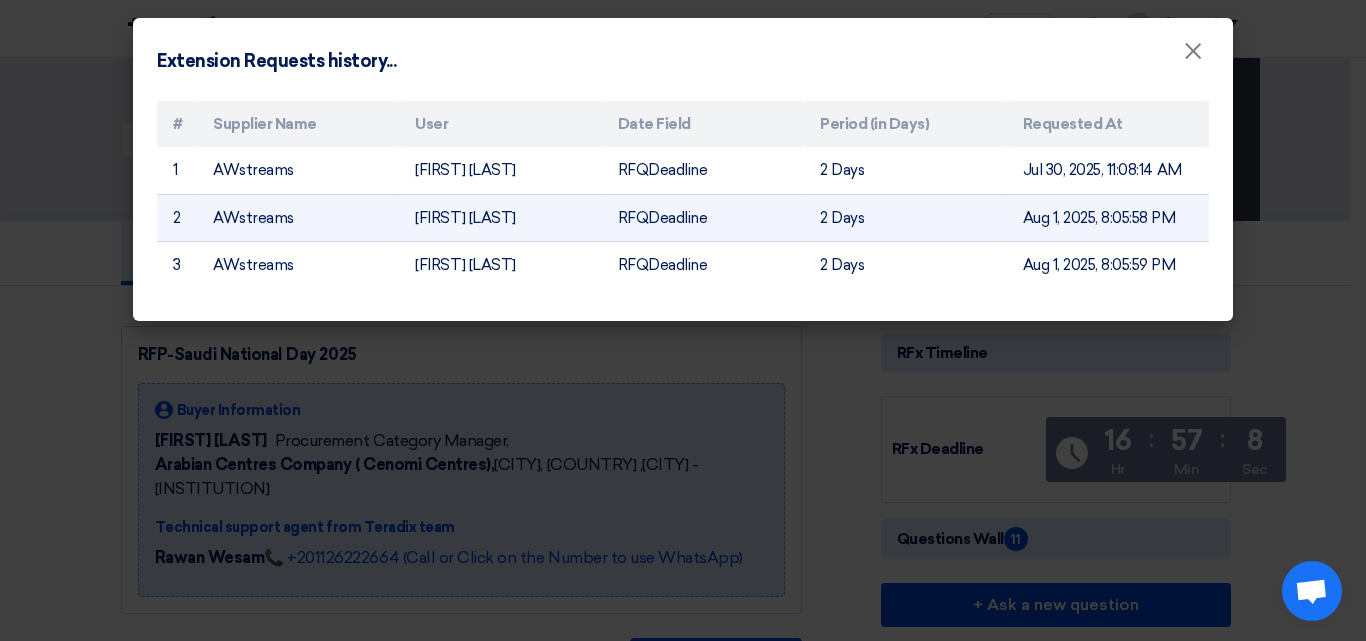 click on "Aug 1, 2025, 8:05:58 PM" 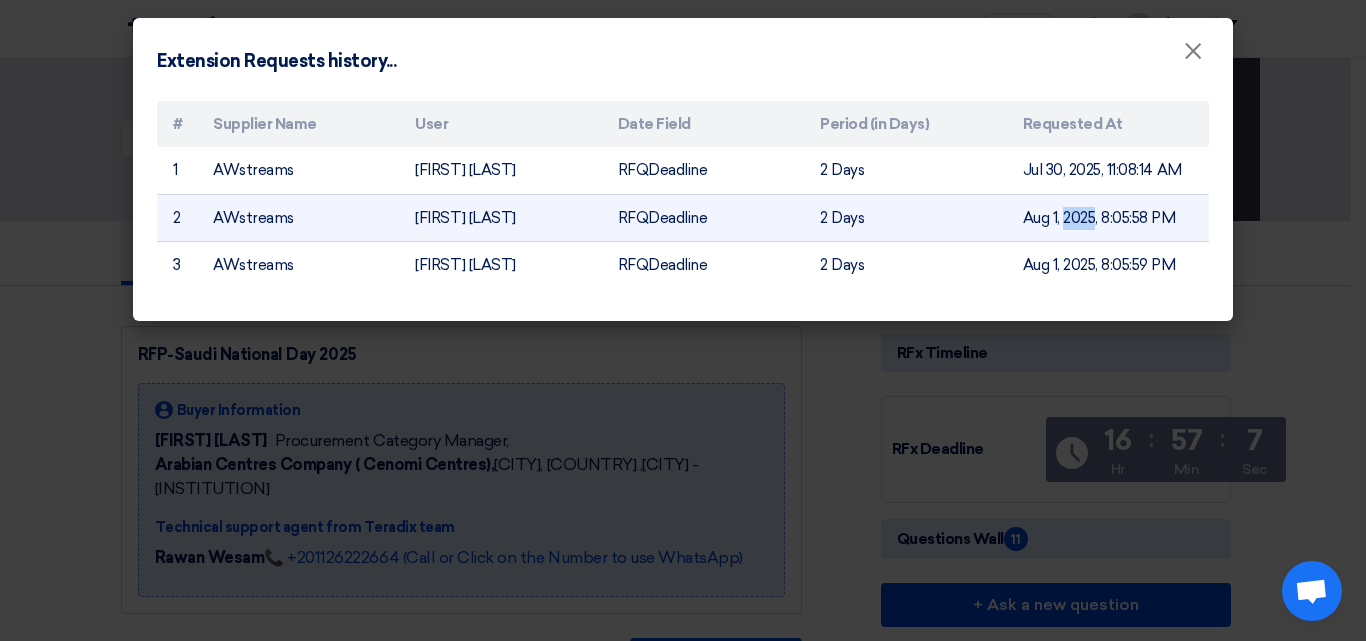 click on "Aug 1, 2025, 8:05:58 PM" 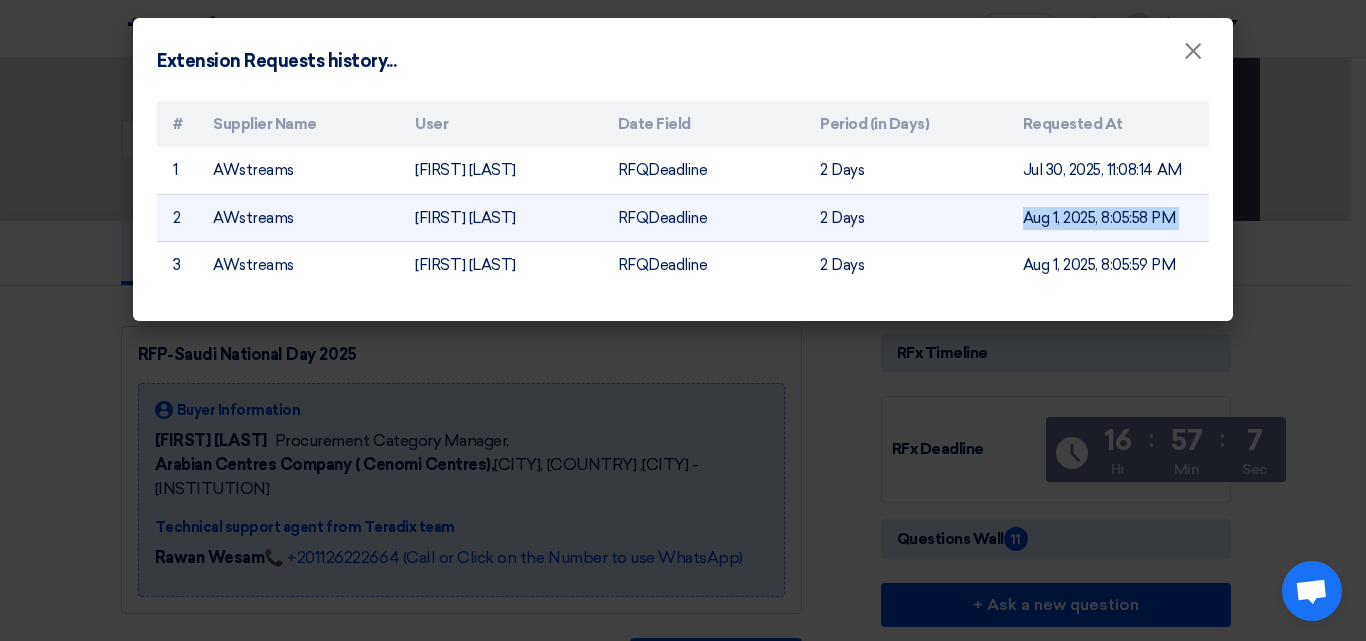 click on "Aug 1, 2025, 8:05:58 PM" 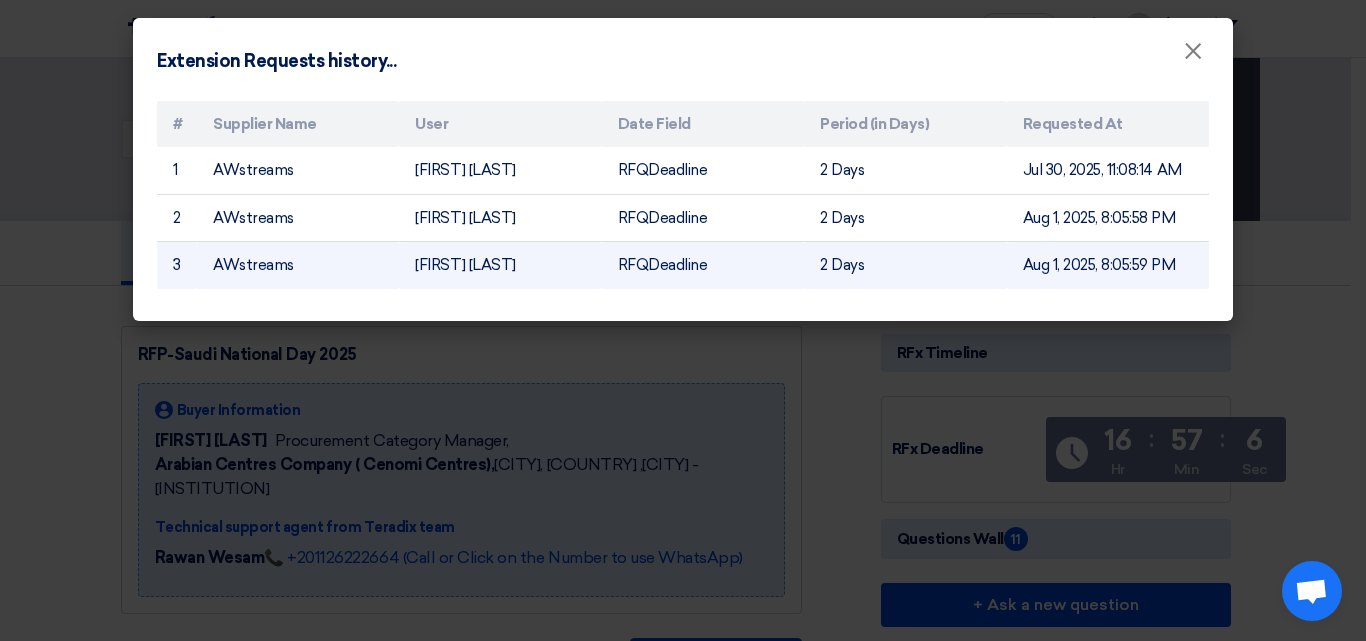 click on "Aug 1, 2025, 8:05:59 PM" 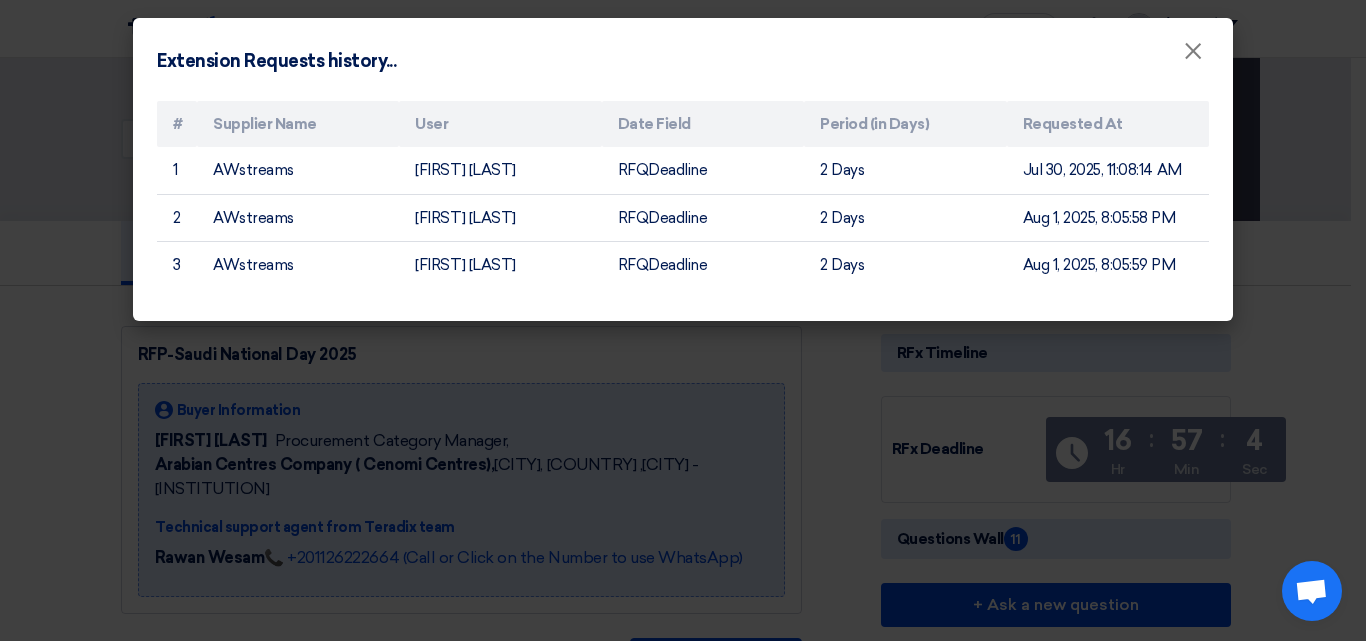 click on "Extension Requests history...
×
#
Supplier Name
User
Date Field
Period (in Days)
Requested At
1
AWstreams
Marc Azer
RFQDeadline
2
Days
Jul 30, 2025, 11:08:14 AM
2
AWstreams
Marc Azer
RFQDeadline
2
Days
Aug 1, 2025, 8:05:58 PM
3
AWstreams
Marc Azer
RFQDeadline
2
Days
Aug 1, 2025, 8:05:59 PM" 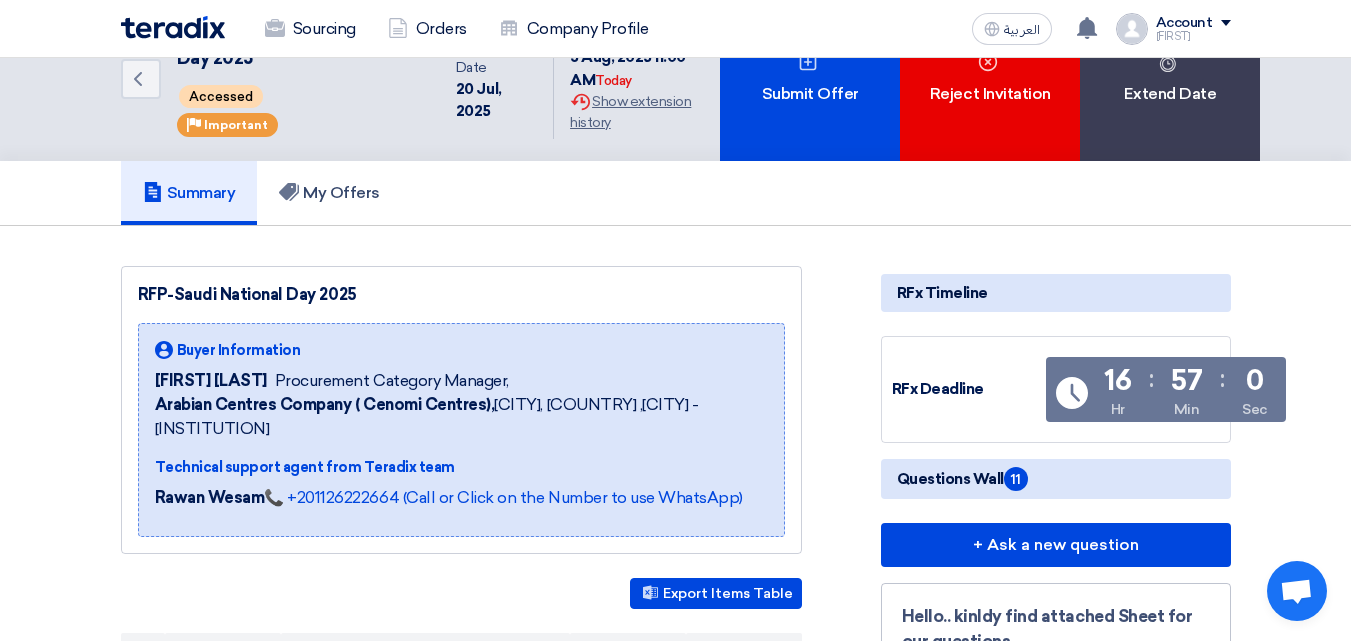 scroll, scrollTop: 66, scrollLeft: 0, axis: vertical 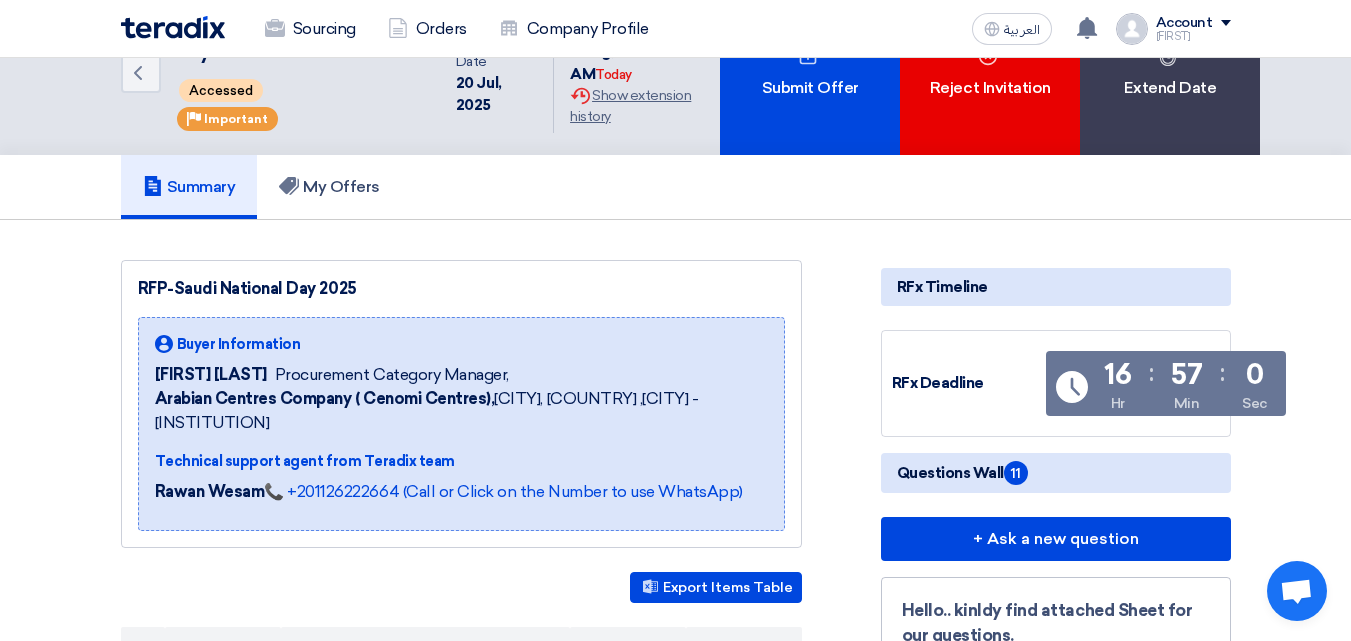 click on "Buyer Information" 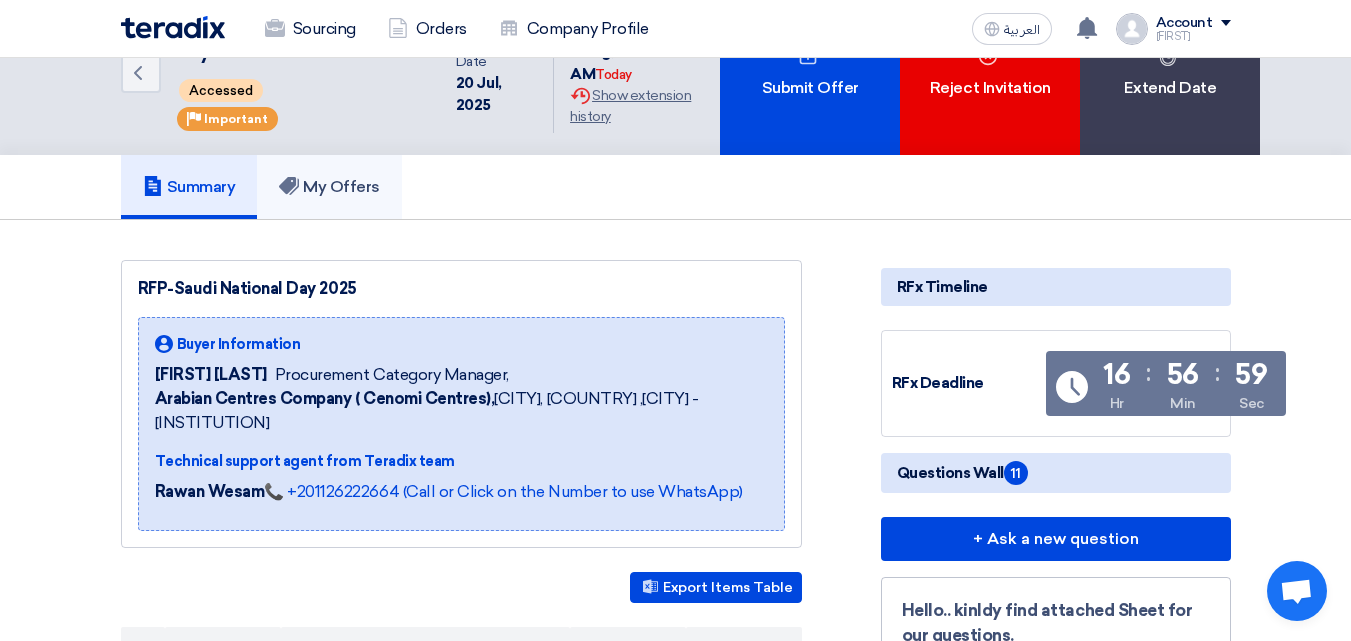 click on "My Offers" 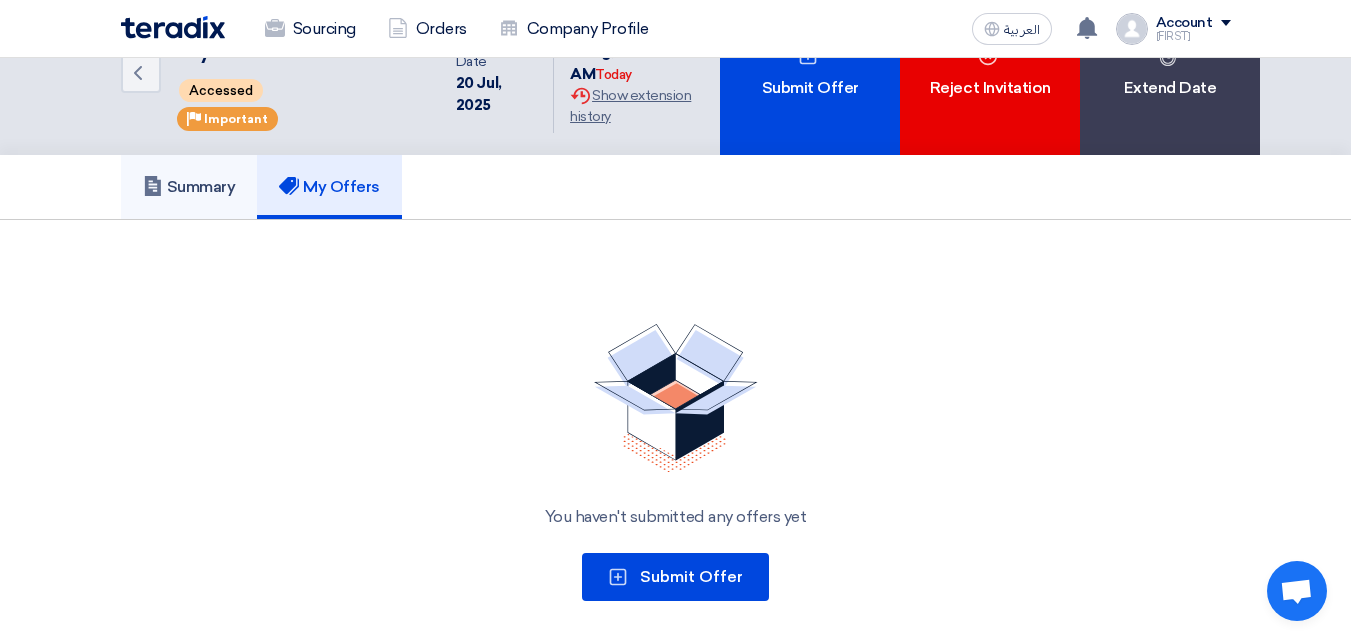 click on "Summary" 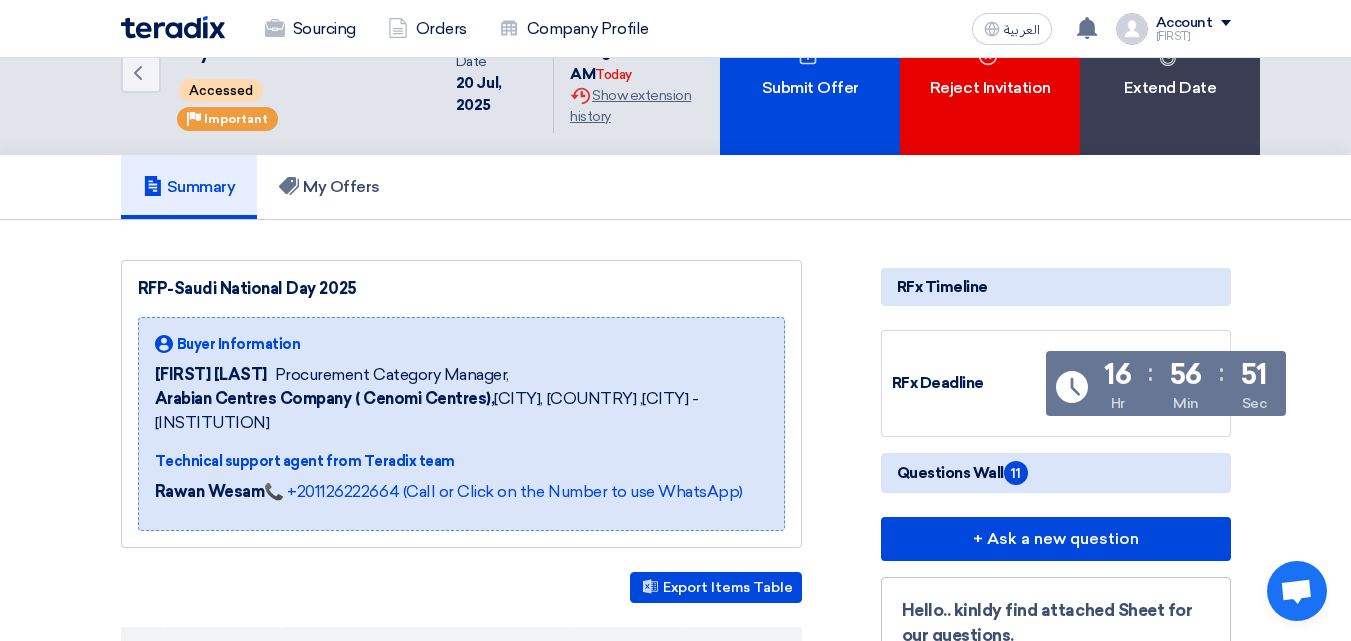 click on "RFP-Saudi National Day 2025
Buyer Information
[FIRST] [LAST]
Procurement Category Manager,
[COMPANY_NAME],  [CITY], [COUNTRY]
,[CITY] - [INSTITUTION]
Technical support agent from Teradix team
[FIRST] [LAST] 📞 [PHONE] (Call or Click on the Number to use WhatsApp)" 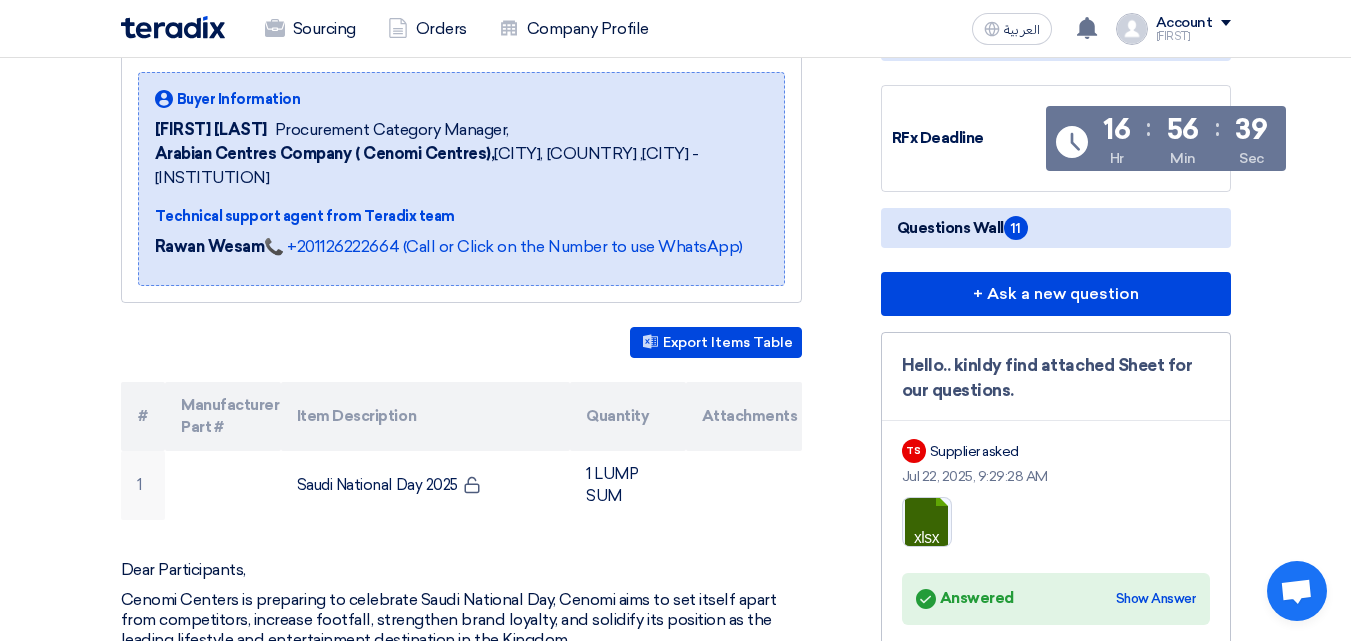 scroll, scrollTop: 328, scrollLeft: 0, axis: vertical 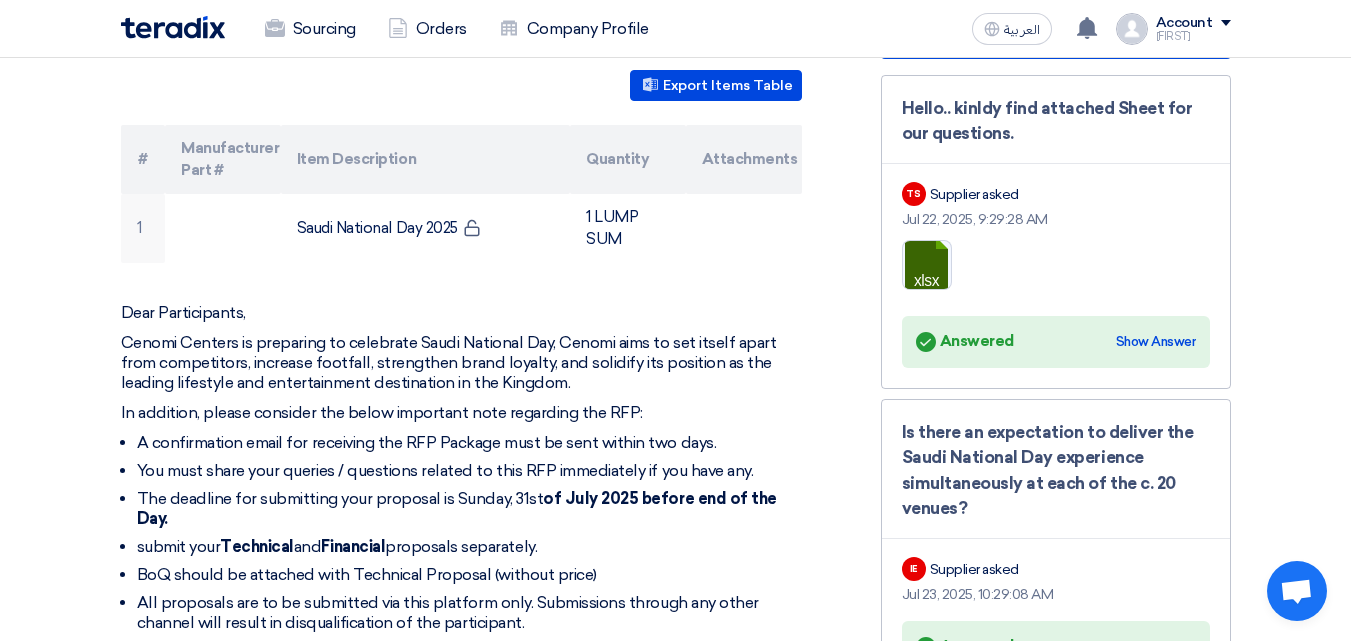 click on "RFP-Saudi National Day 2025
Buyer Information
[FIRST] [LAST]
Procurement Category Manager,
[COMPANY_NAME],  [CITY], [COUNTRY]
,[CITY] - [INSTITUTION]
Technical support agent from Teradix team
[FIRST] [LAST] 📞 [PHONE] (Call or Click on the Number to use WhatsApp)
Export Items Table
#" 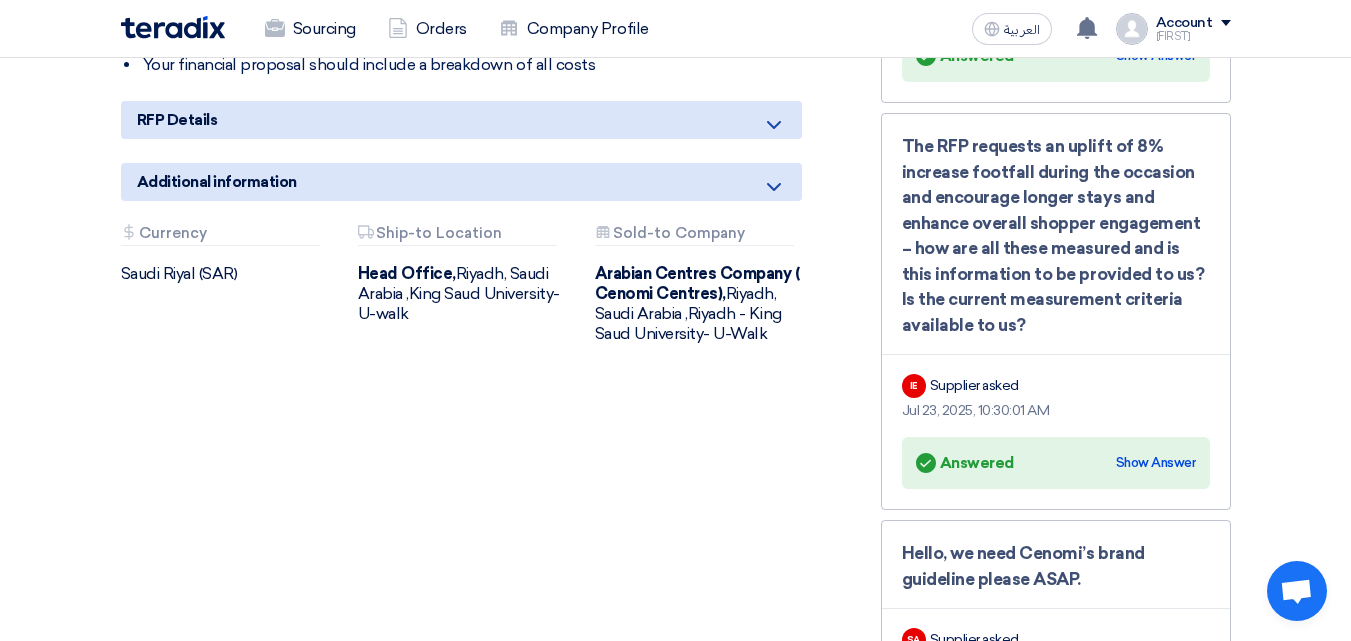 scroll, scrollTop: 1791, scrollLeft: 0, axis: vertical 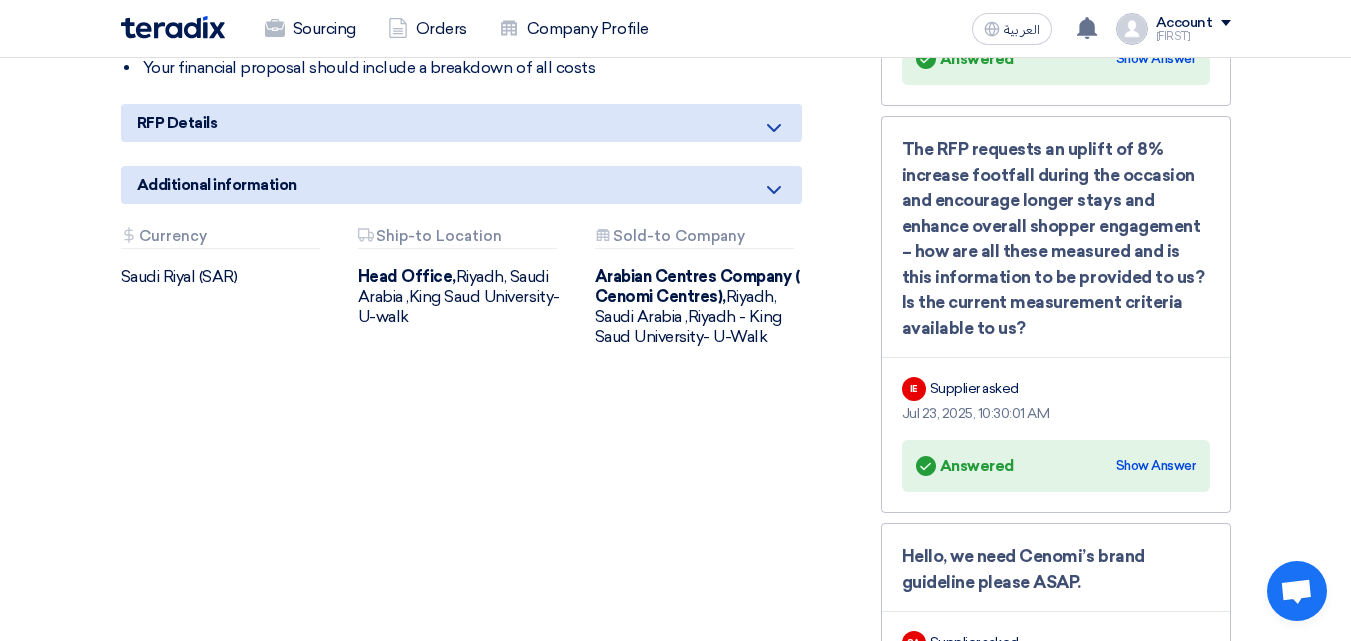 click on "RFP-Saudi National Day 2025
Buyer Information
[FIRST] [LAST]
Procurement Category Manager,
[COMPANY_NAME],  [CITY], [COUNTRY]
,[CITY] - [INSTITUTION]
Technical support agent from Teradix team
[FIRST] [LAST] 📞 [PHONE] (Call or Click on the Number to use WhatsApp)
Export Items Table
#" 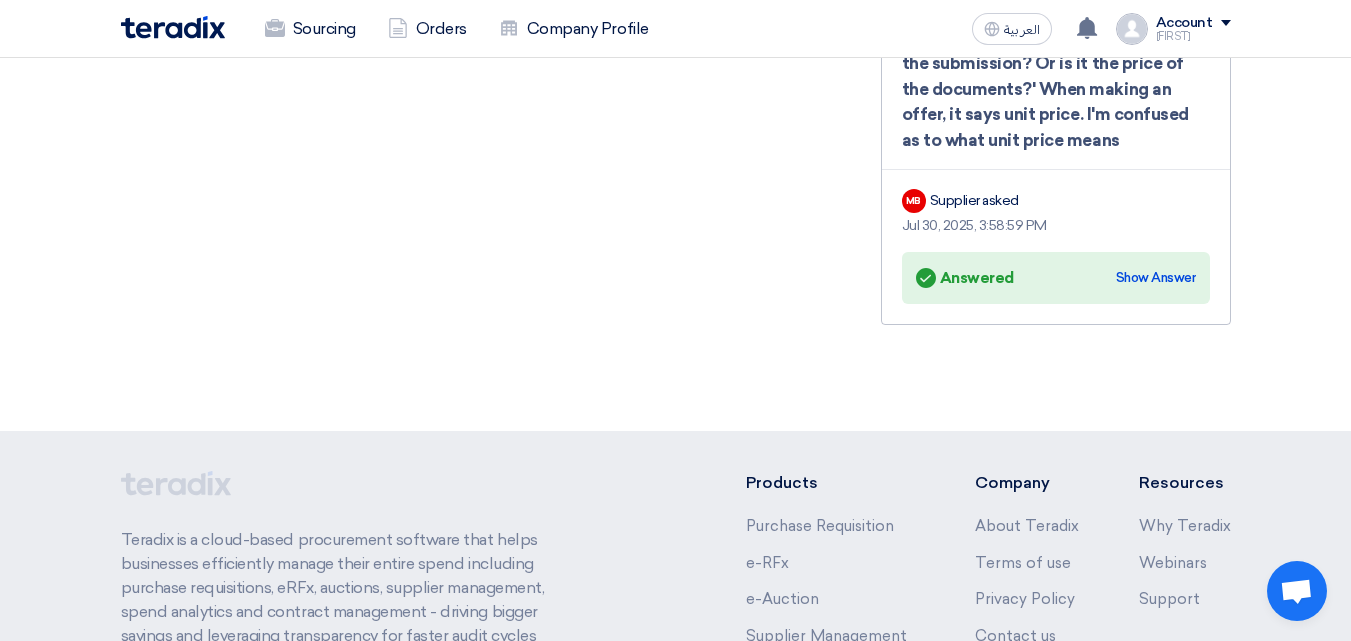 scroll, scrollTop: 4045, scrollLeft: 0, axis: vertical 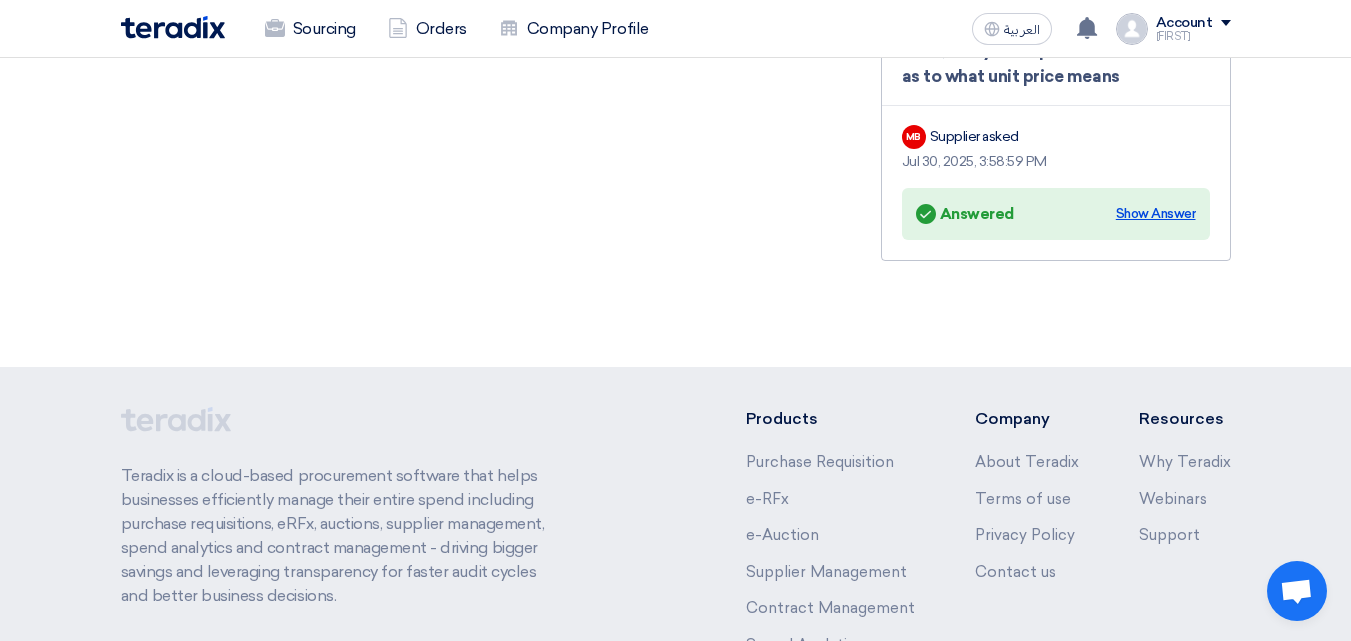 click on "Show Answer" 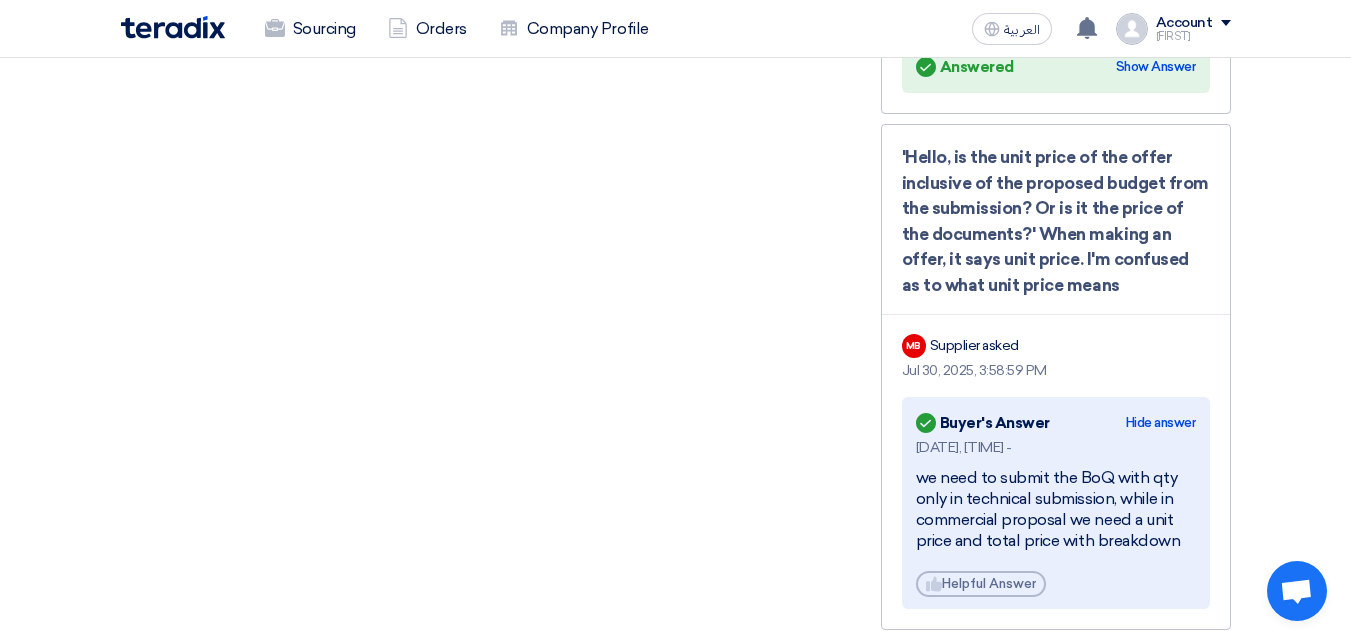 click on "RFP-Saudi National Day 2025
Buyer Information
[FIRST] [LAST]
Procurement Category Manager,
[COMPANY_NAME],  [CITY], [COUNTRY]
,[CITY] - [INSTITUTION]
Technical support agent from Teradix team
[FIRST] [LAST] 📞 [PHONE] (Call or Click on the Number to use WhatsApp)
Export Items Table
#" 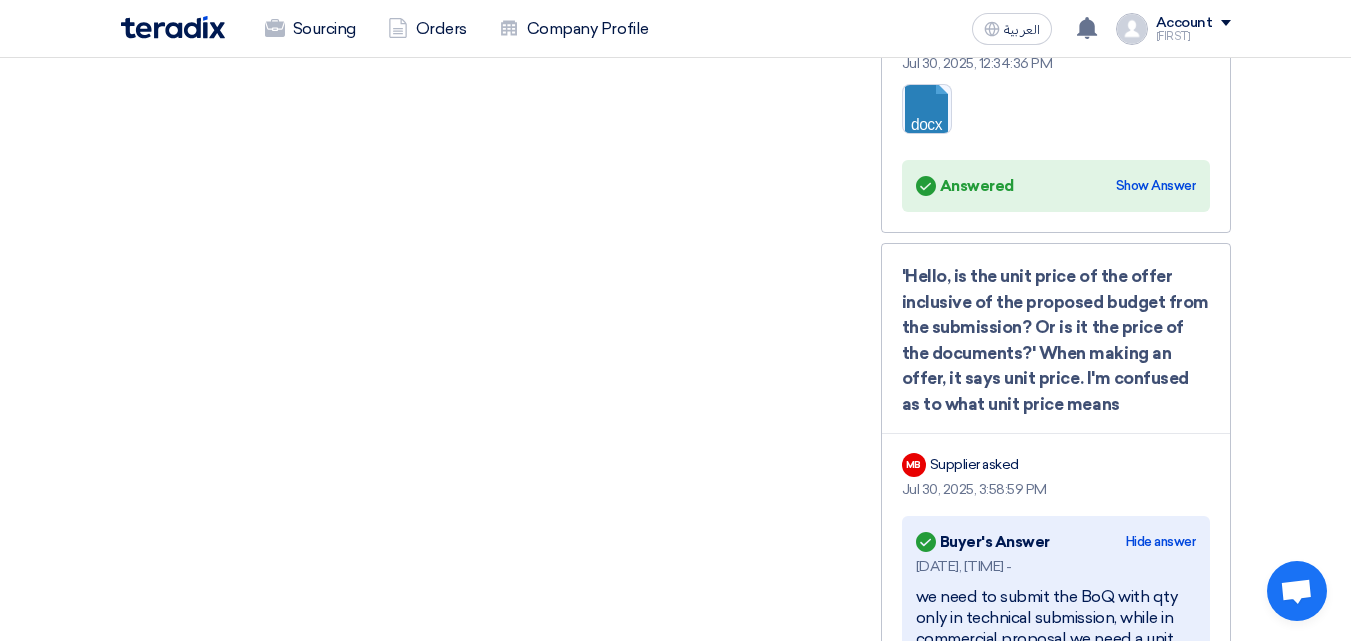 scroll, scrollTop: 3668, scrollLeft: 0, axis: vertical 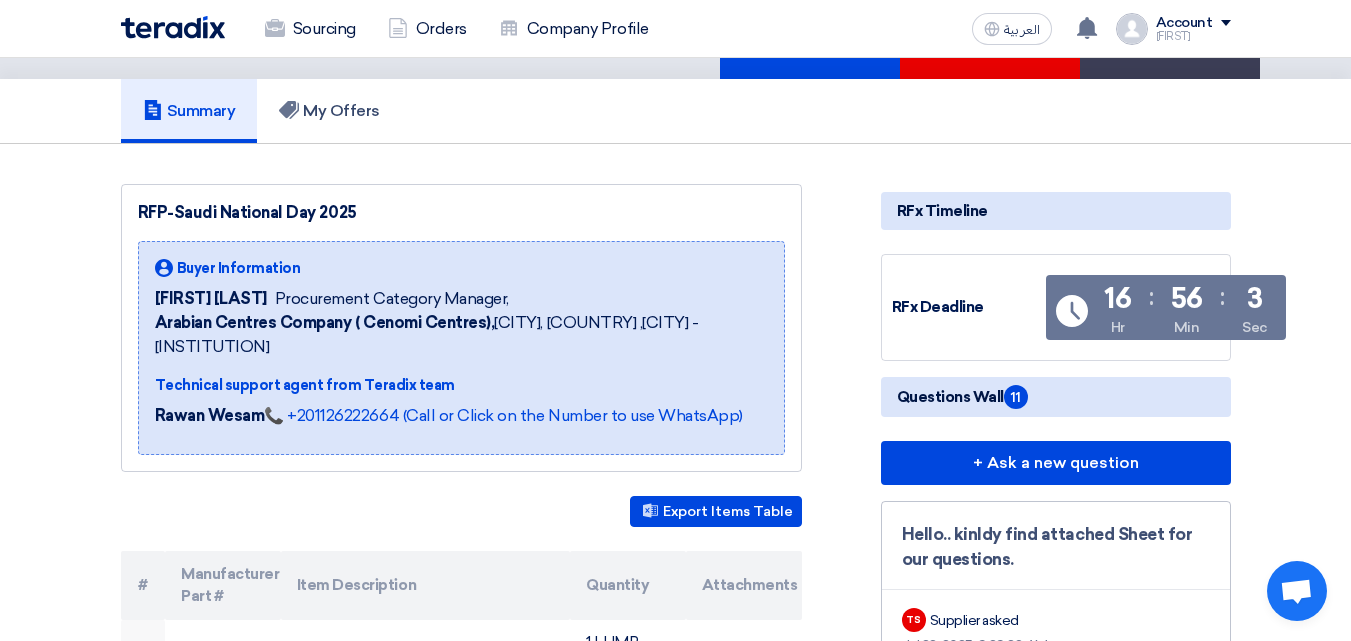drag, startPoint x: 1176, startPoint y: 134, endPoint x: 912, endPoint y: 194, distance: 270.73233 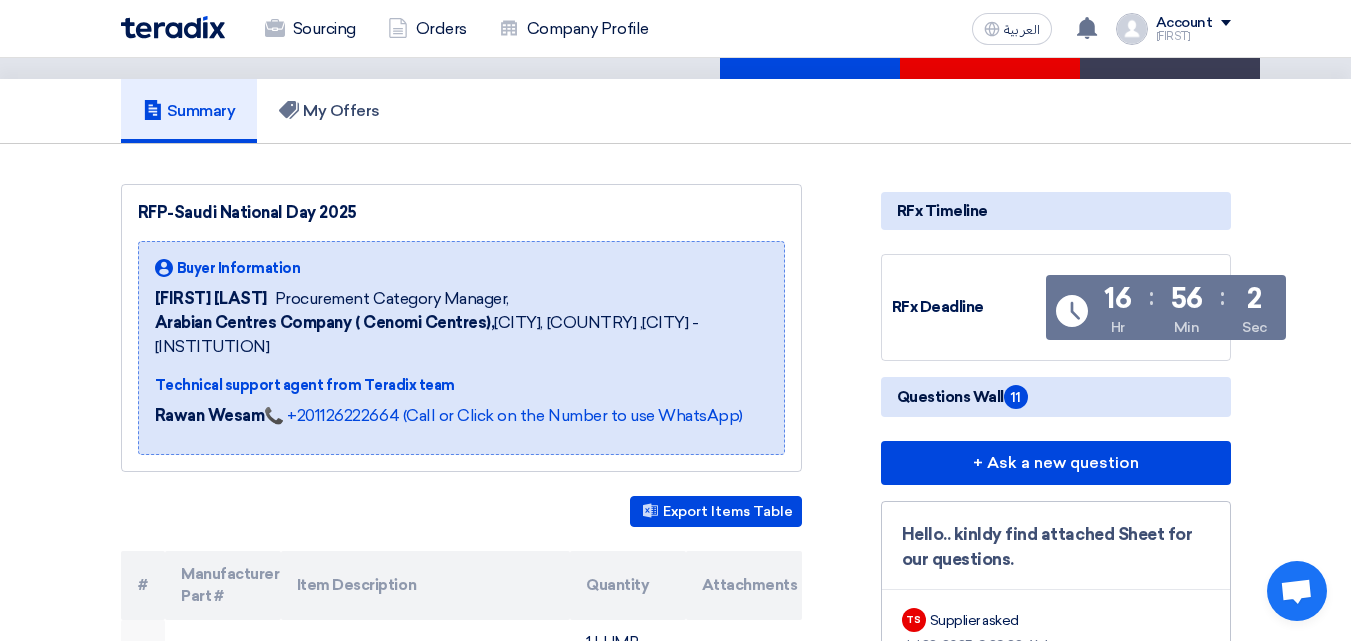 click on "RFP-Saudi National Day 2025
Buyer Information
[FIRST] [LAST]
Procurement Category Manager,
[COMPANY_NAME],  [CITY], [COUNTRY]
,[CITY] - [INSTITUTION]
Technical support agent from Teradix team
[FIRST] [LAST] 📞 [PHONE] (Call or Click on the Number to use WhatsApp)
Export Items Table
#" 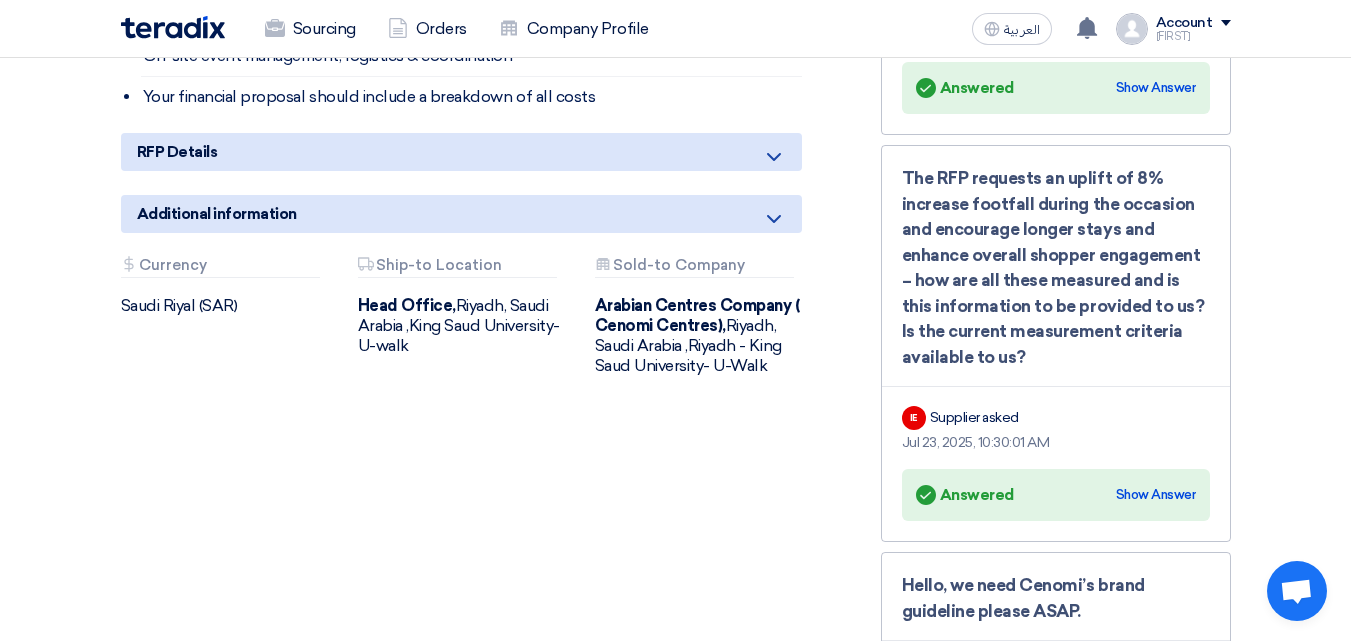 scroll, scrollTop: 1822, scrollLeft: 0, axis: vertical 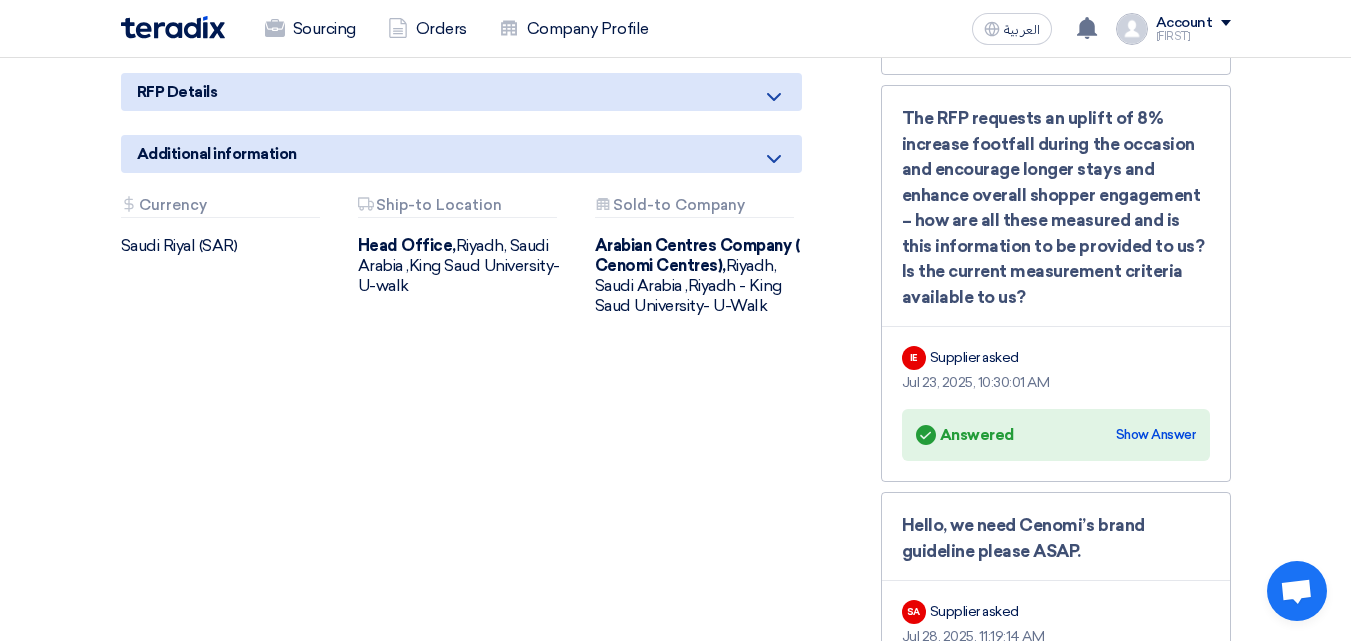 click 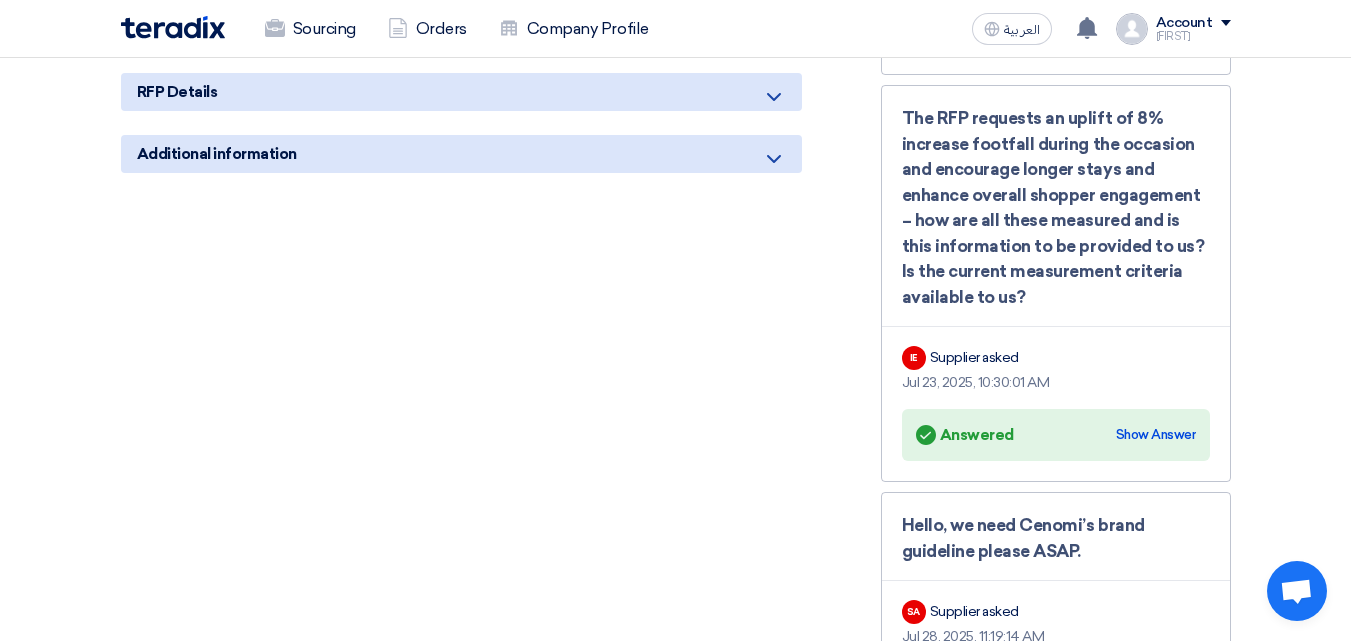 click 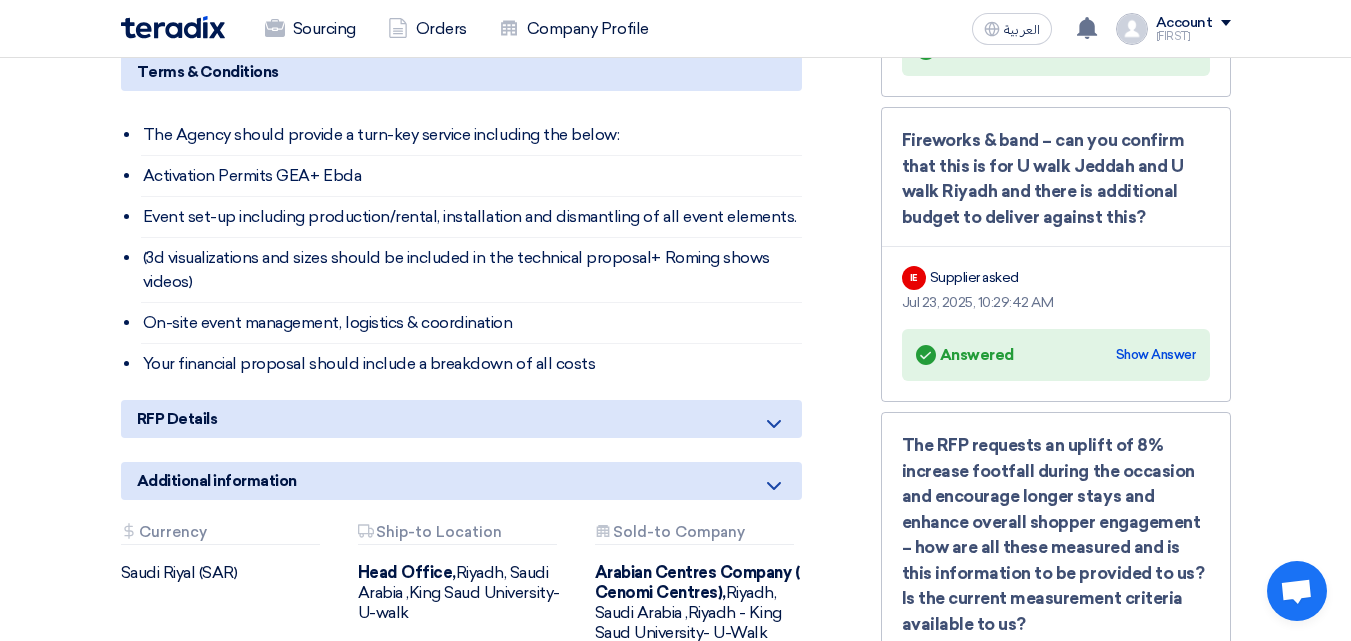 click on "Fireworks & band – can you confirm that this is for U walk Jeddah and U walk Riyadh and there is additional budget to deliver against this?
IE
Supplier asked
[DATE], [TIME]
Answered
Answered
Show Answer" 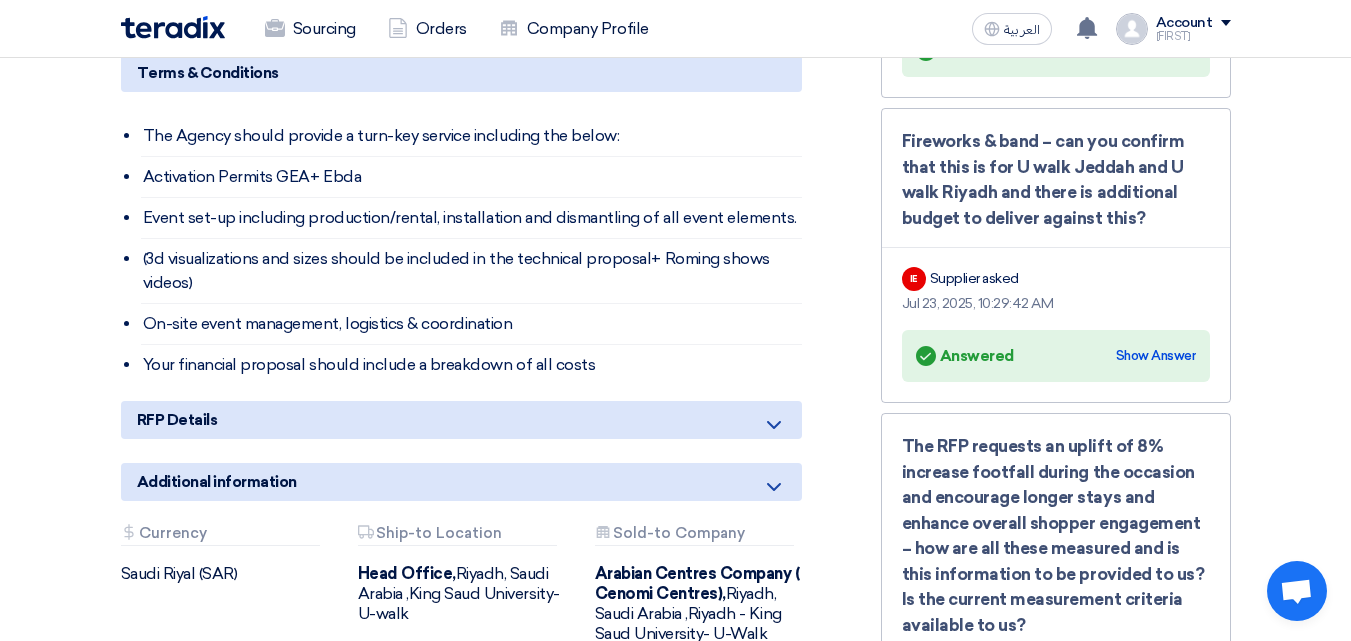 scroll, scrollTop: 934, scrollLeft: 0, axis: vertical 